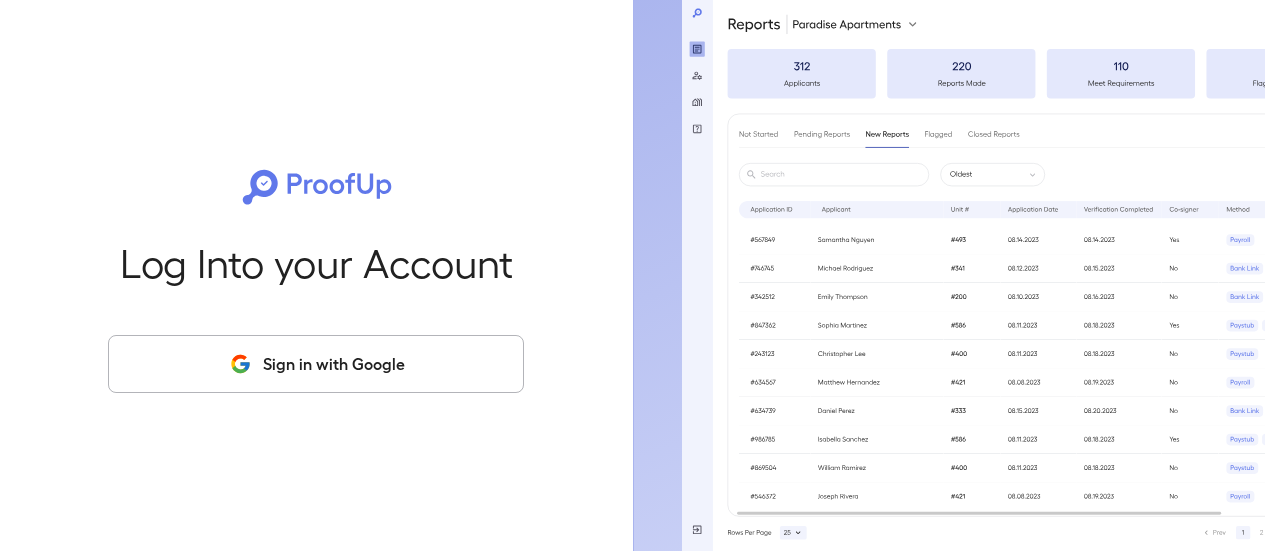 scroll, scrollTop: 0, scrollLeft: 0, axis: both 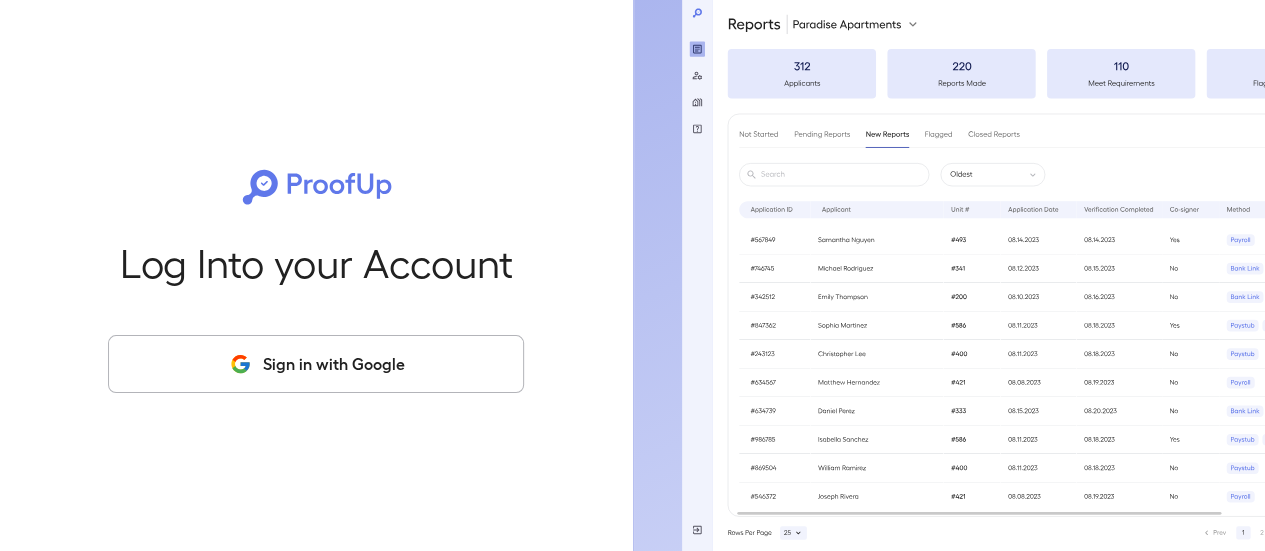 click on "Sign in with Google" at bounding box center (316, 364) 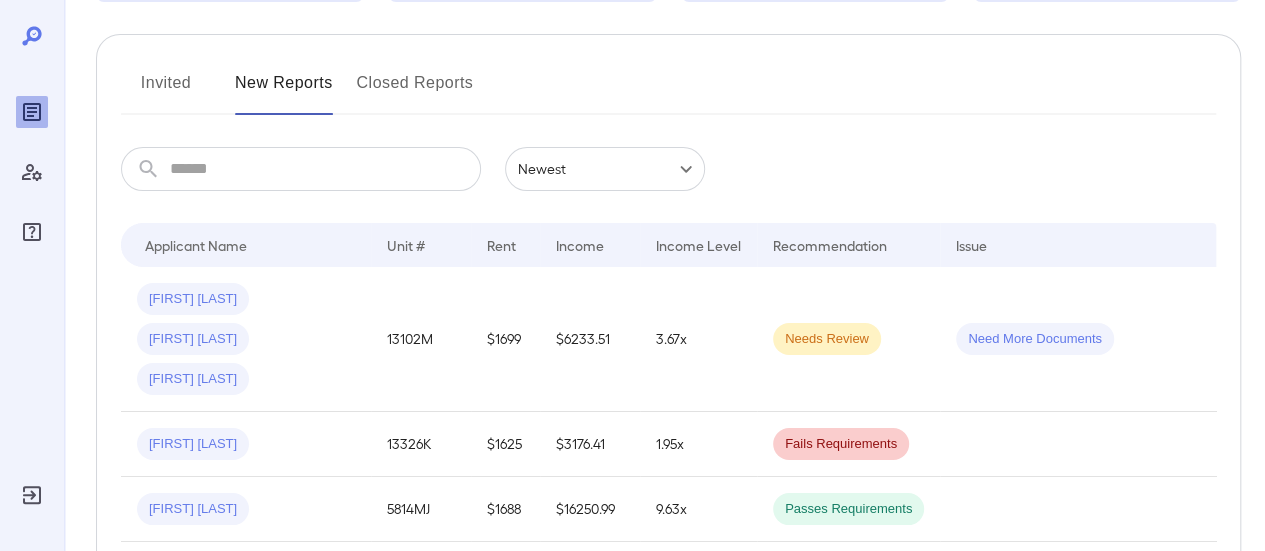 scroll, scrollTop: 233, scrollLeft: 0, axis: vertical 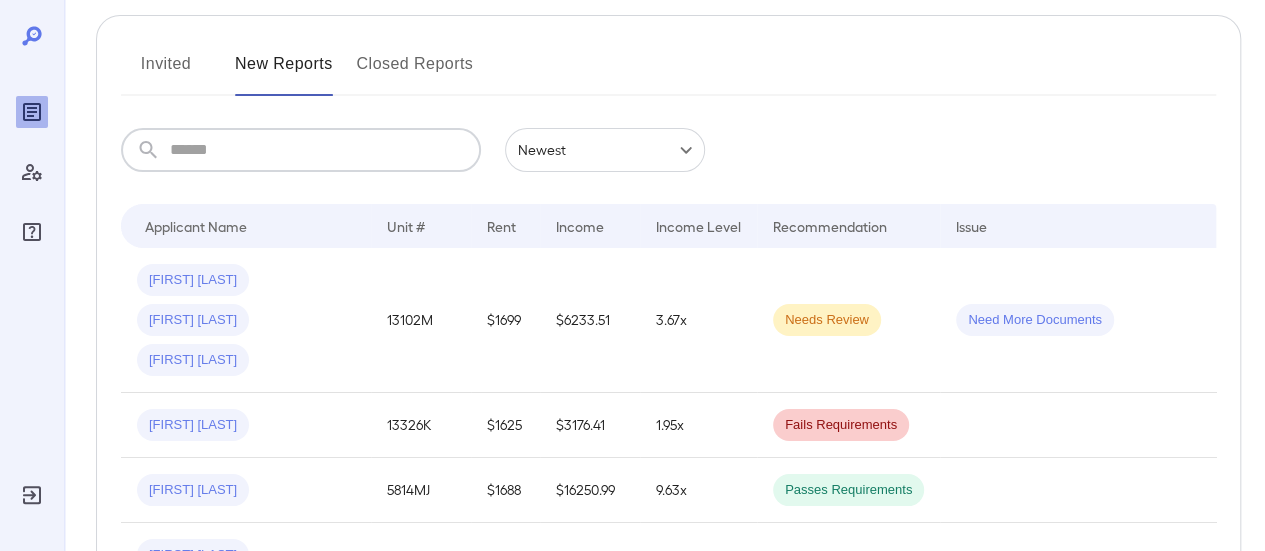 click at bounding box center [325, 150] 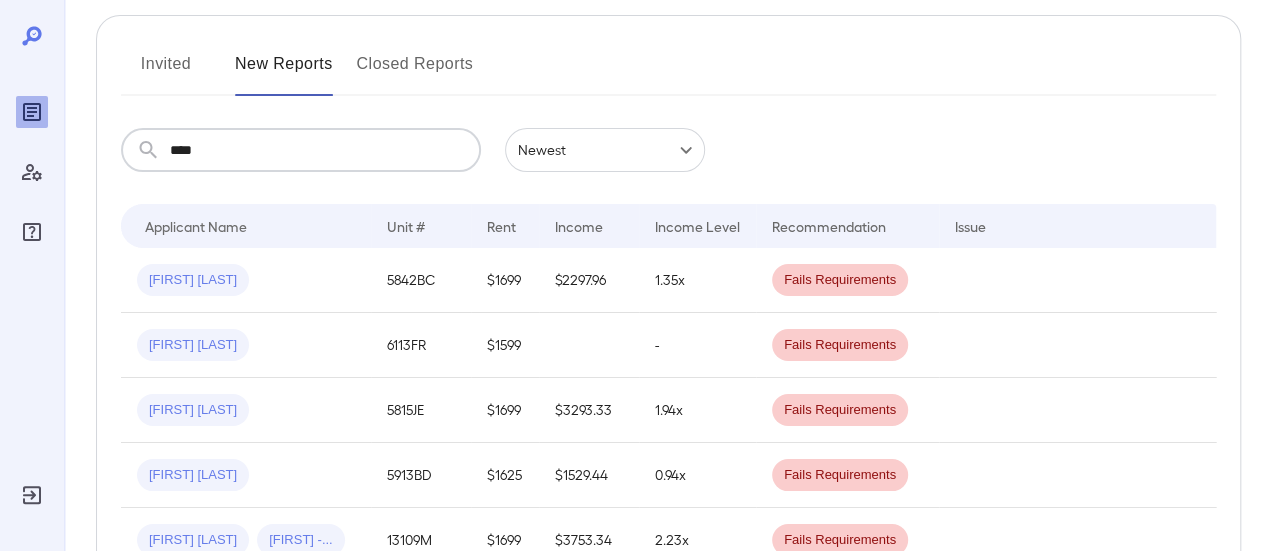 scroll, scrollTop: 114, scrollLeft: 0, axis: vertical 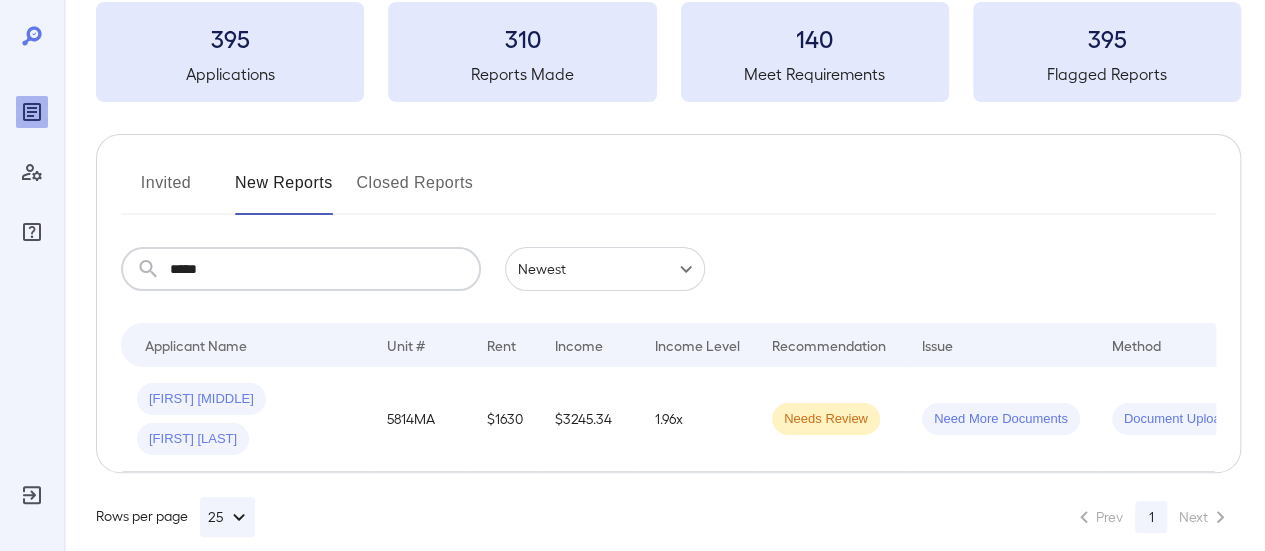 type on "*****" 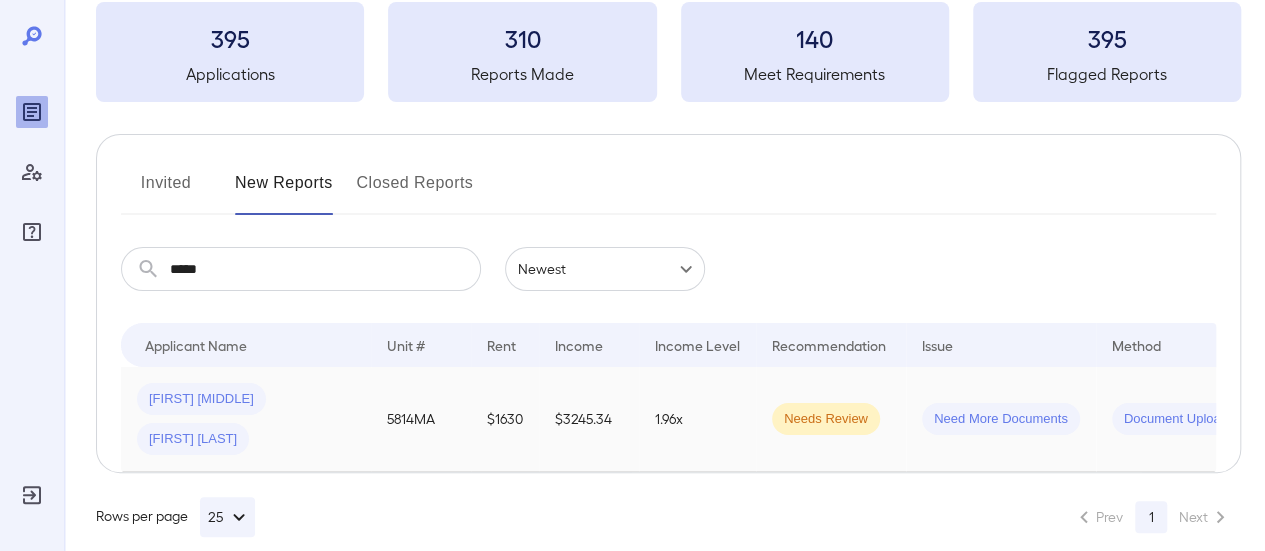 click on "Juwain M... Ayzia M..." at bounding box center [246, 419] 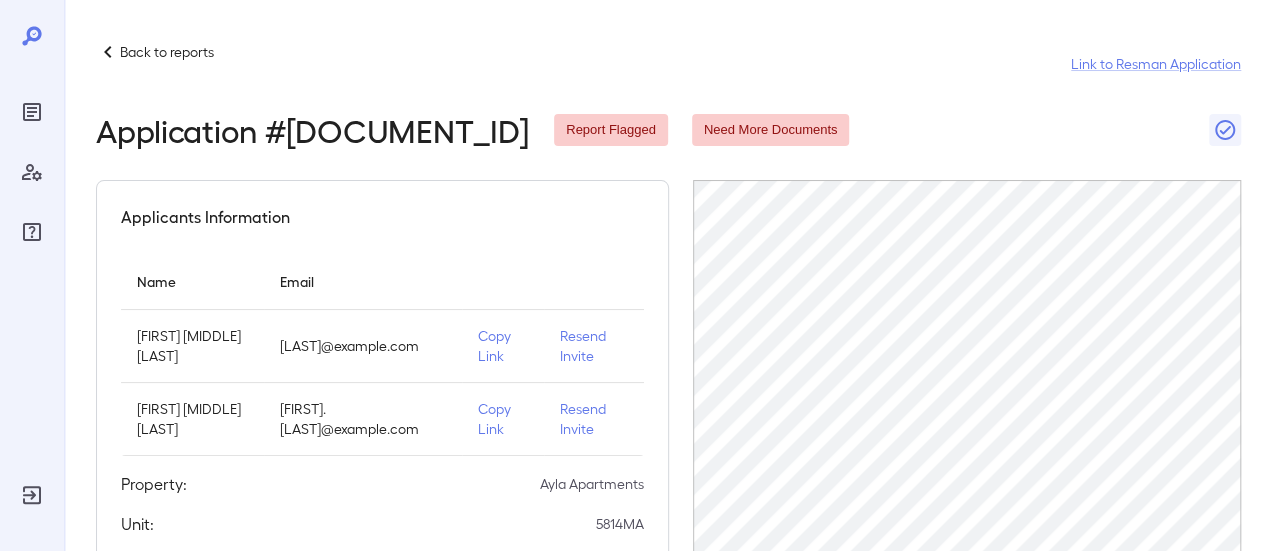 scroll, scrollTop: 0, scrollLeft: 69, axis: horizontal 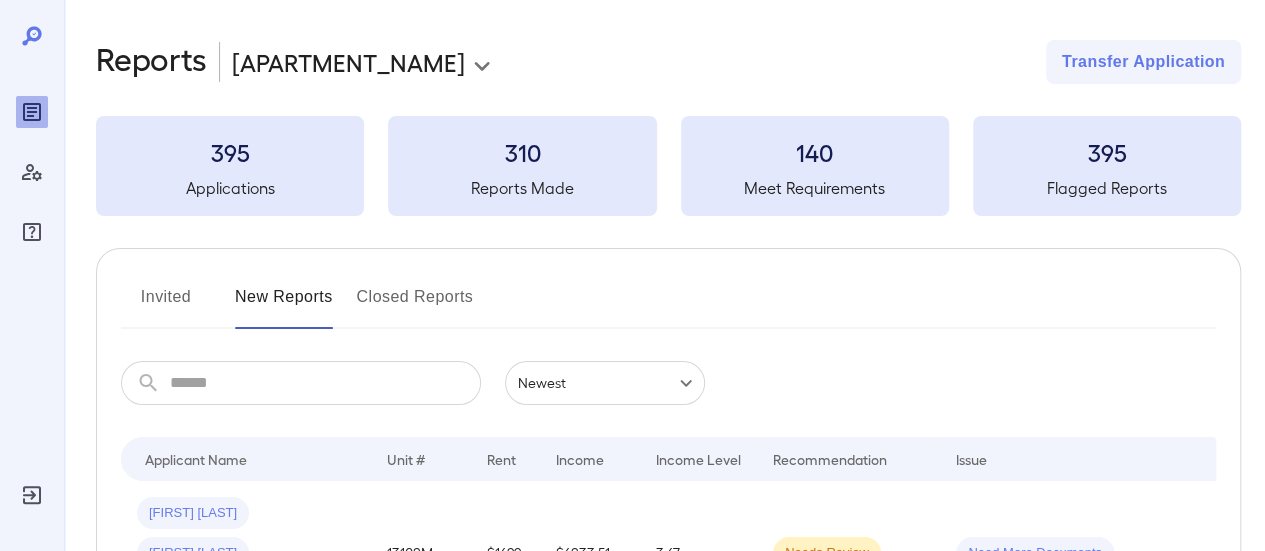 click at bounding box center [325, 383] 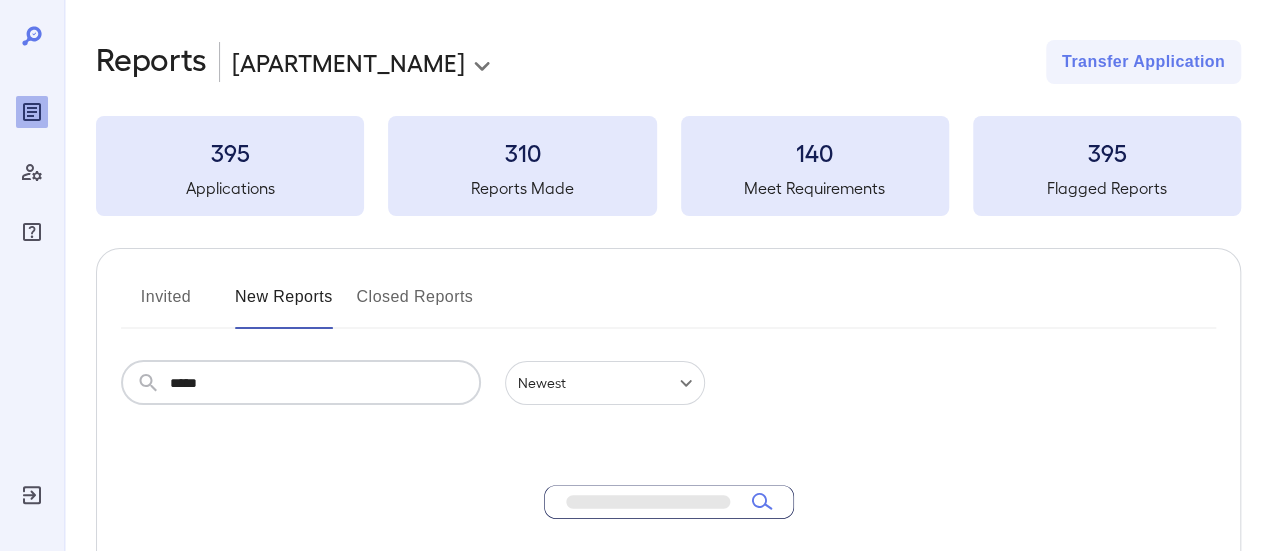 type on "****" 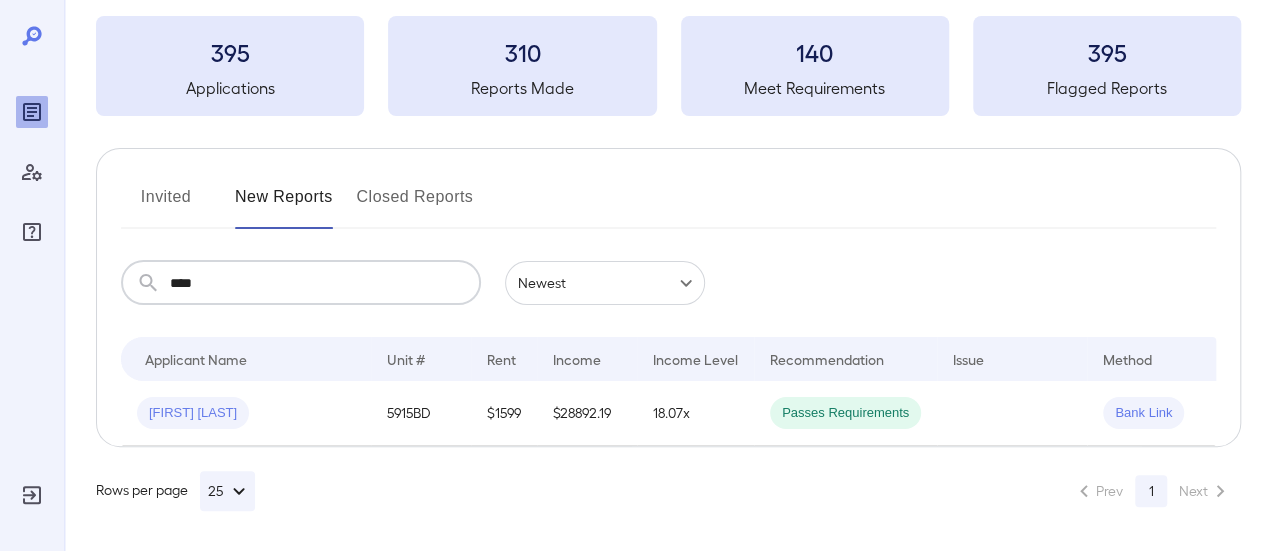 scroll, scrollTop: 114, scrollLeft: 0, axis: vertical 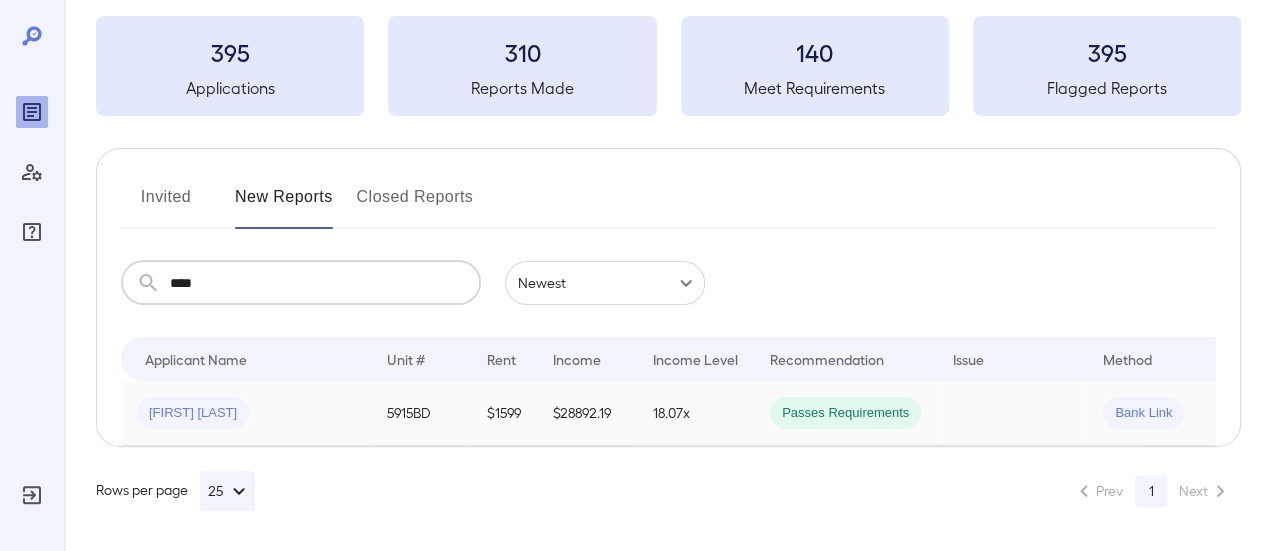click on "Brett R..." at bounding box center (246, 413) 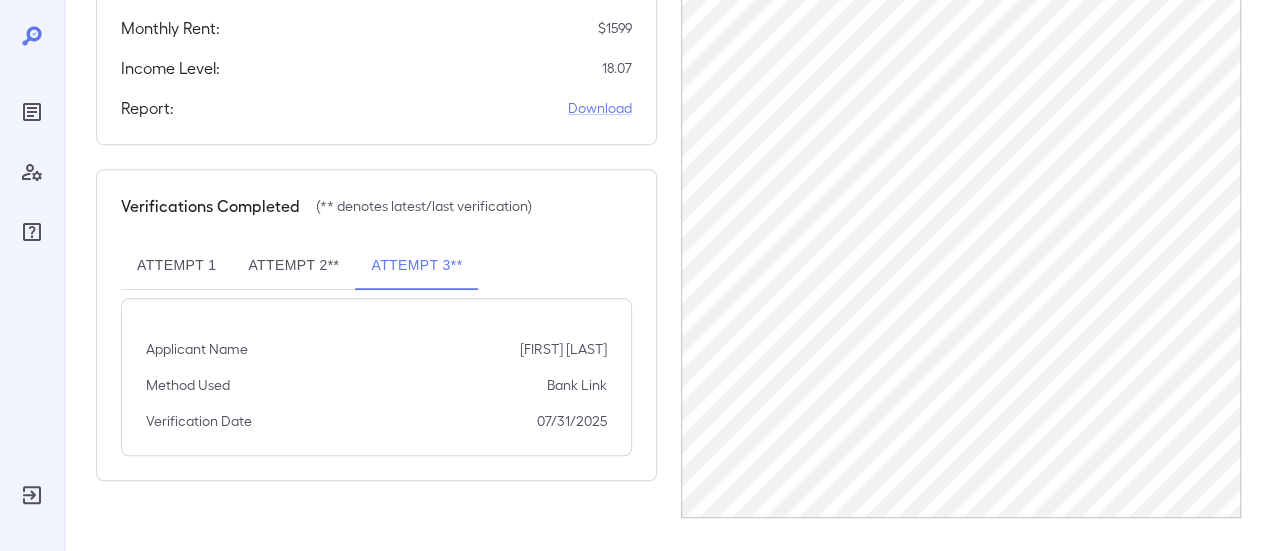 scroll, scrollTop: 542, scrollLeft: 0, axis: vertical 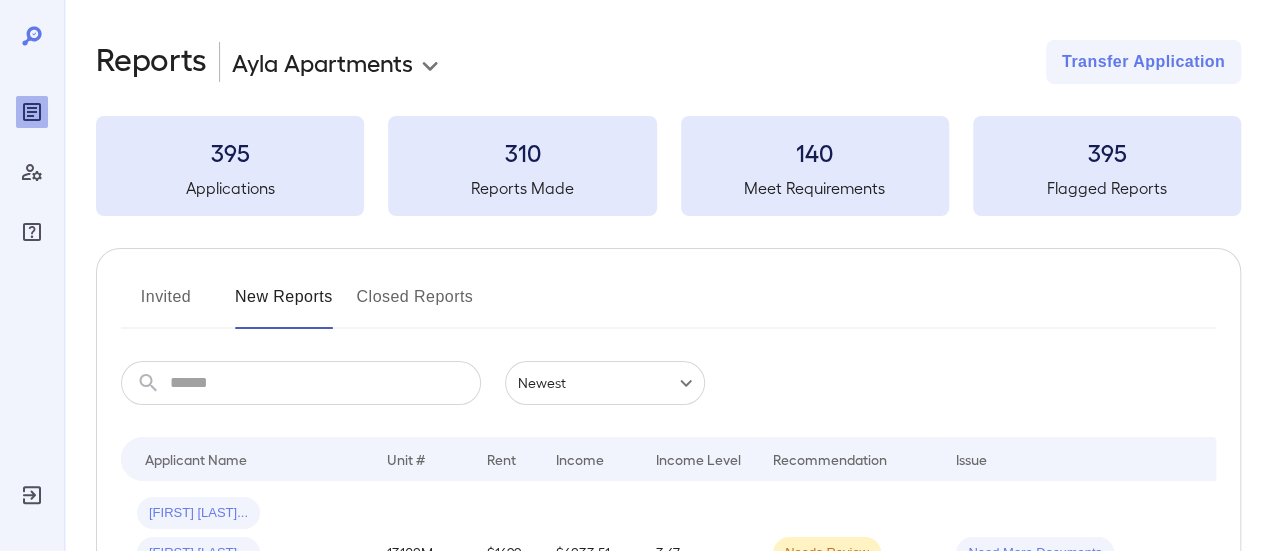 drag, startPoint x: 348, startPoint y: 352, endPoint x: 342, endPoint y: 377, distance: 25.70992 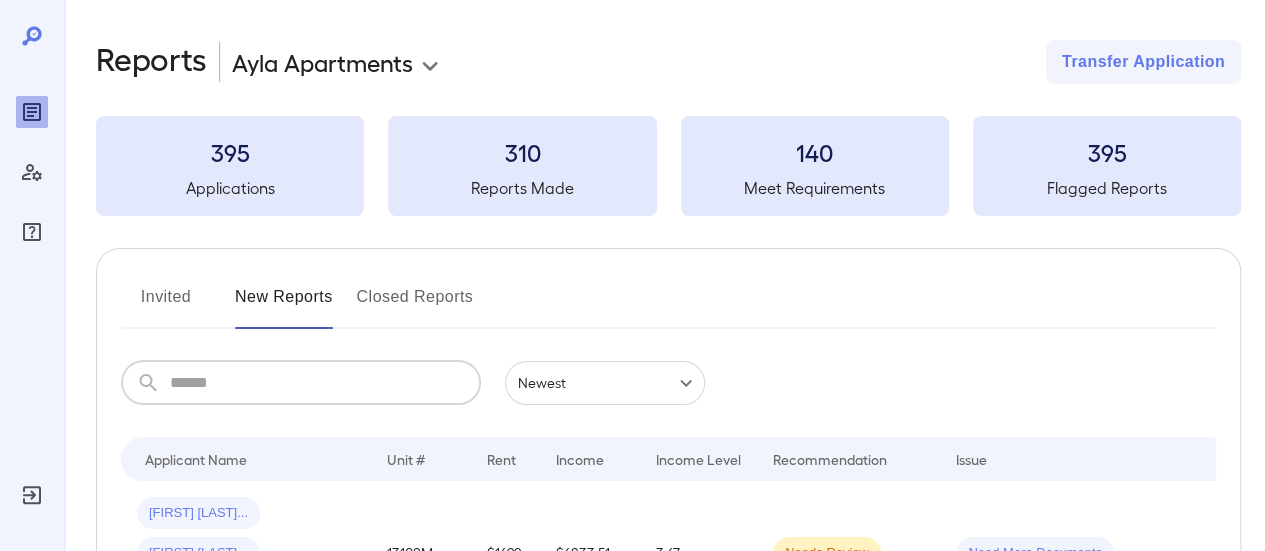 click at bounding box center [325, 383] 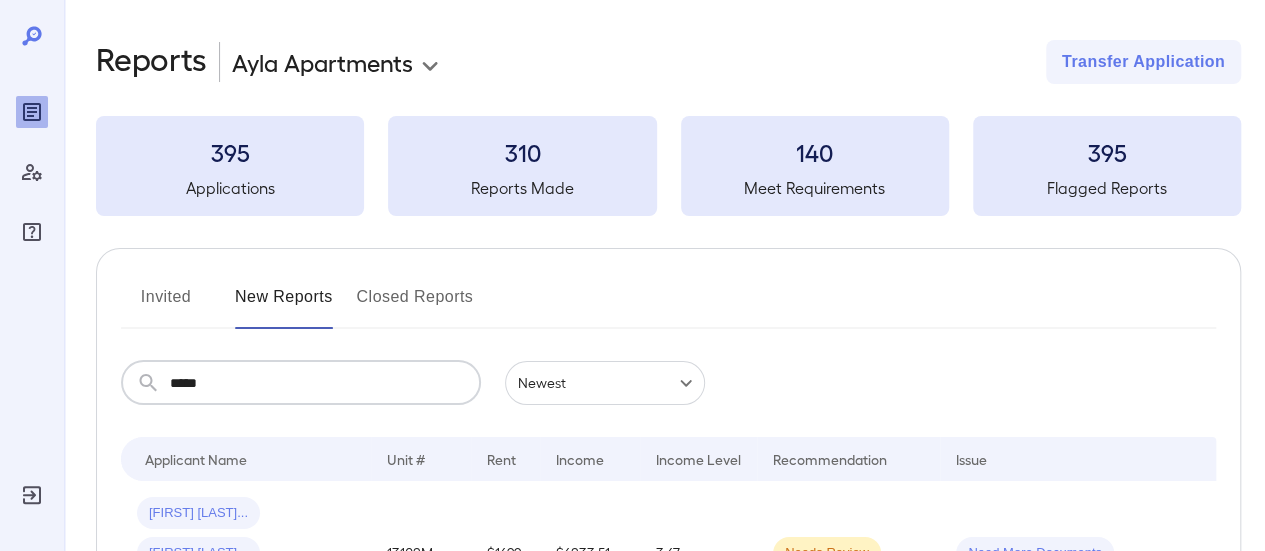 type on "******" 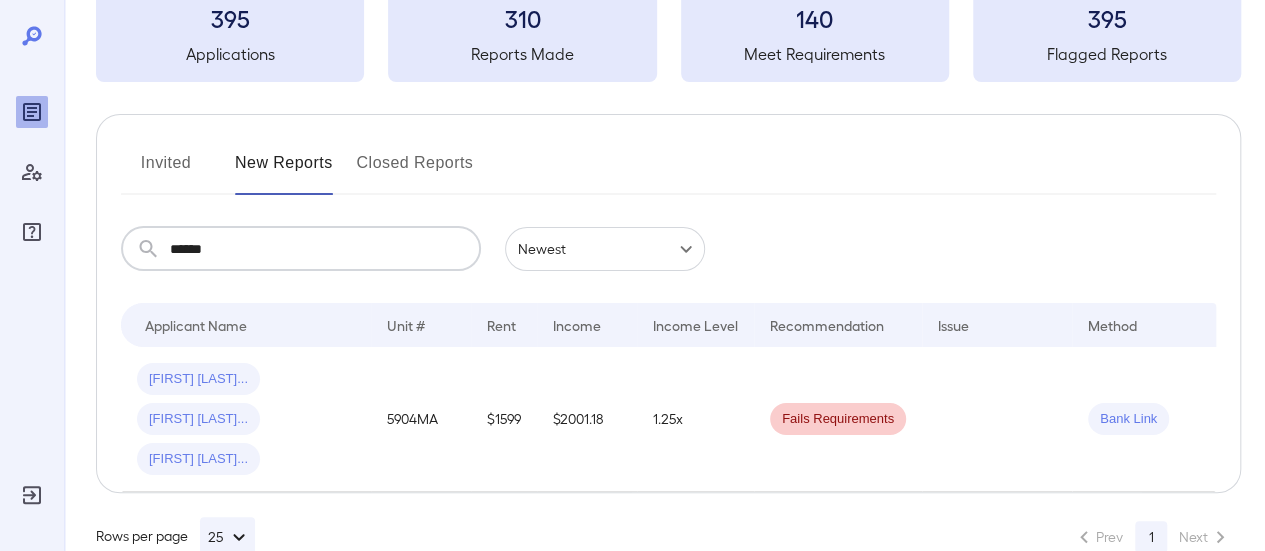 scroll, scrollTop: 154, scrollLeft: 0, axis: vertical 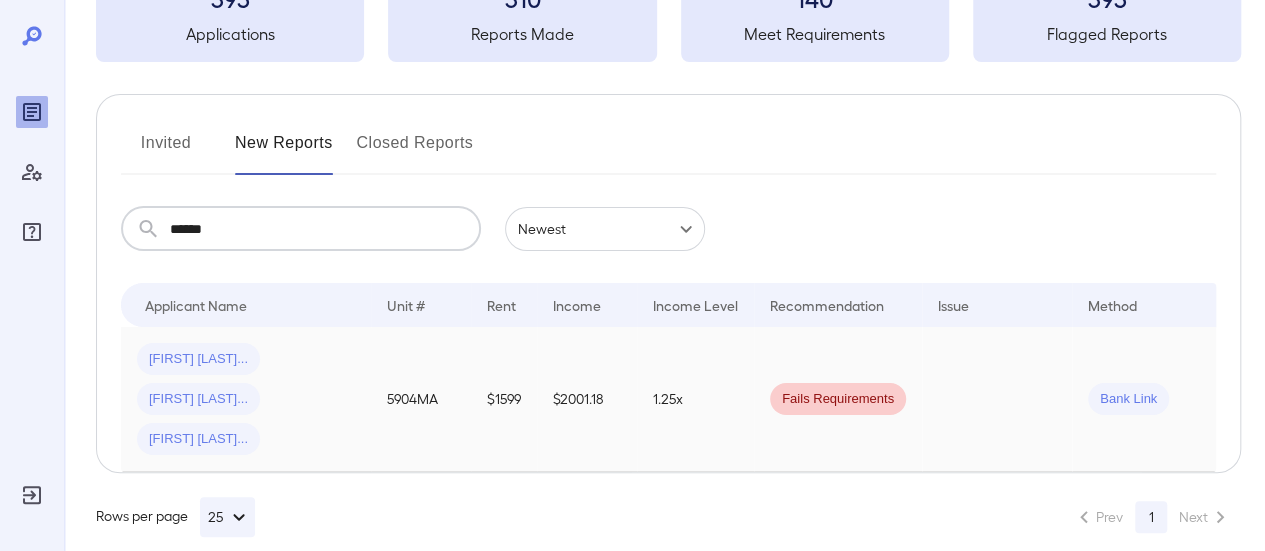 click on "Alexa E... Donovan K... Alexa L..." at bounding box center [246, 399] 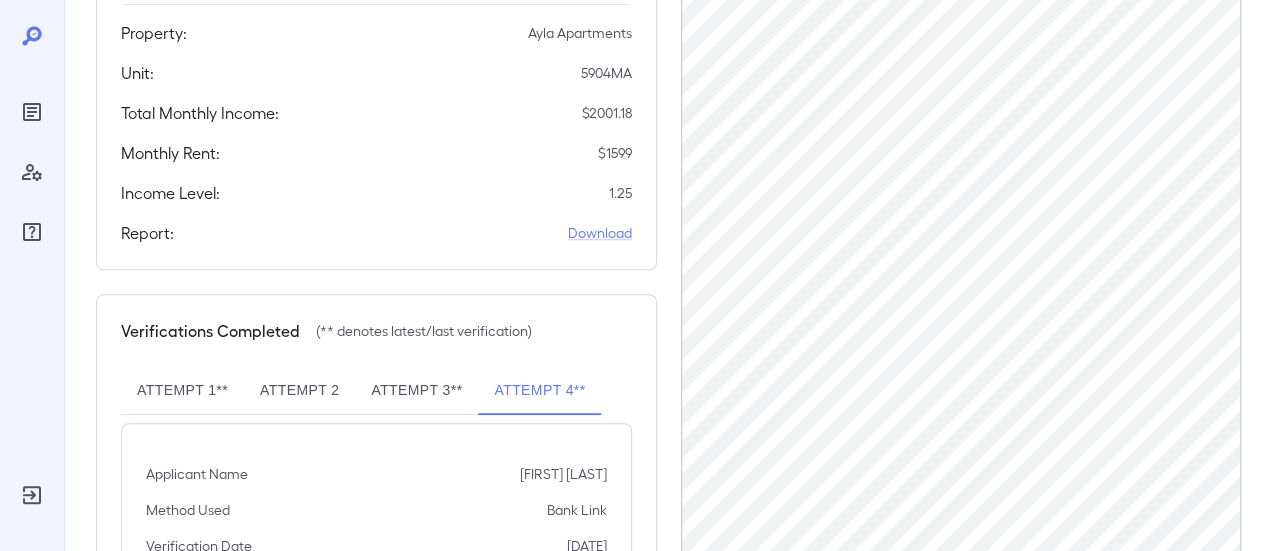 scroll, scrollTop: 615, scrollLeft: 0, axis: vertical 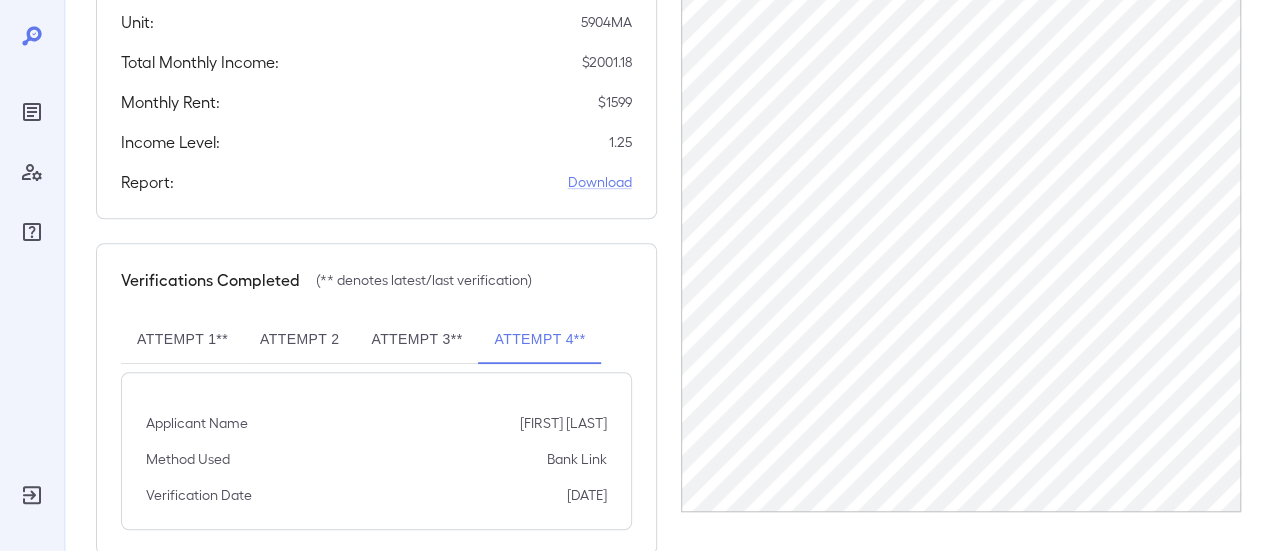 click on "Attempt 1**" at bounding box center (182, 340) 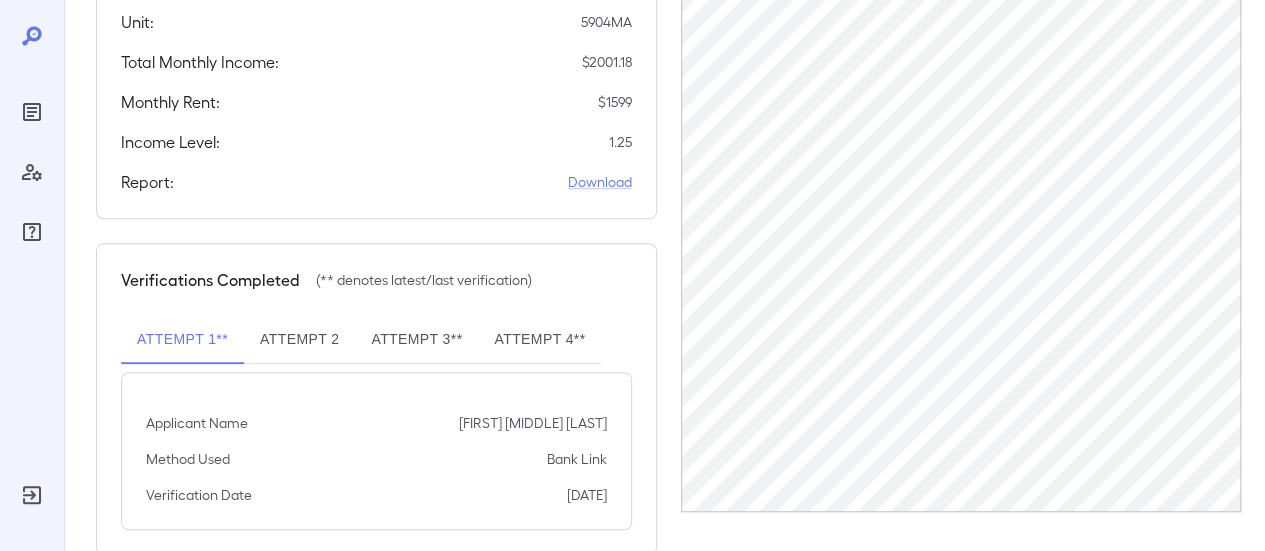 click on "Attempt 2" at bounding box center [299, 340] 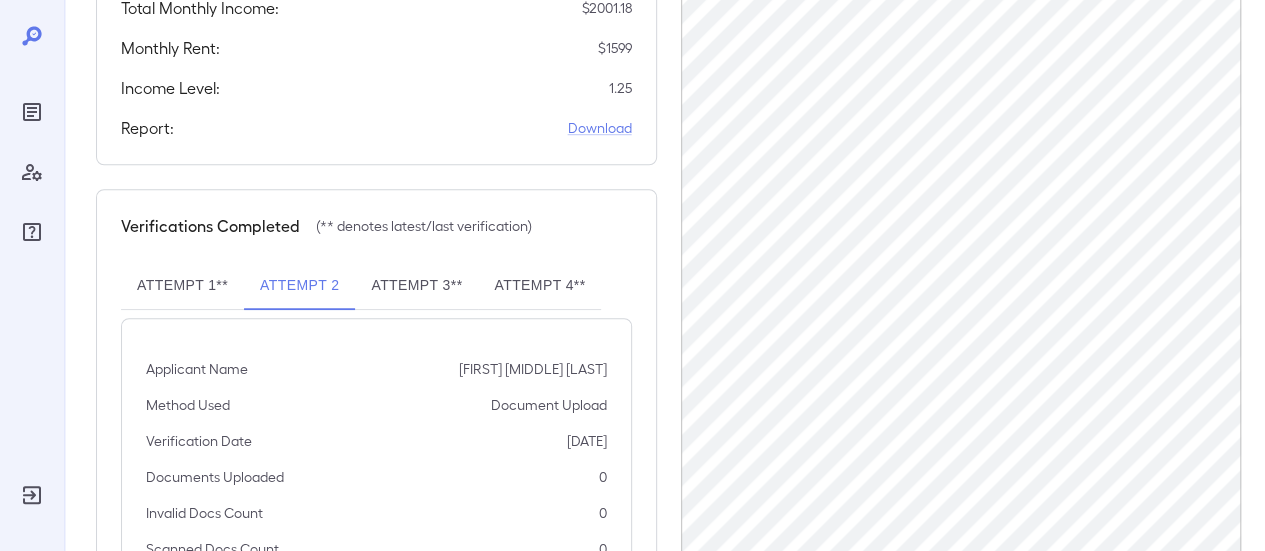 scroll, scrollTop: 723, scrollLeft: 0, axis: vertical 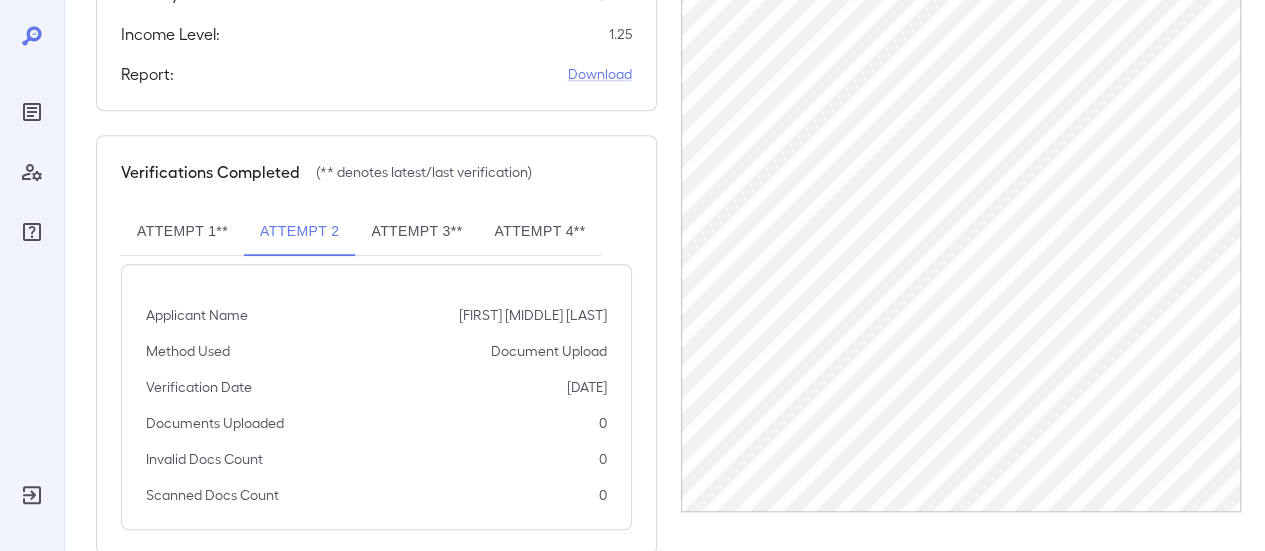 click on "Attempt 3**" at bounding box center [416, 232] 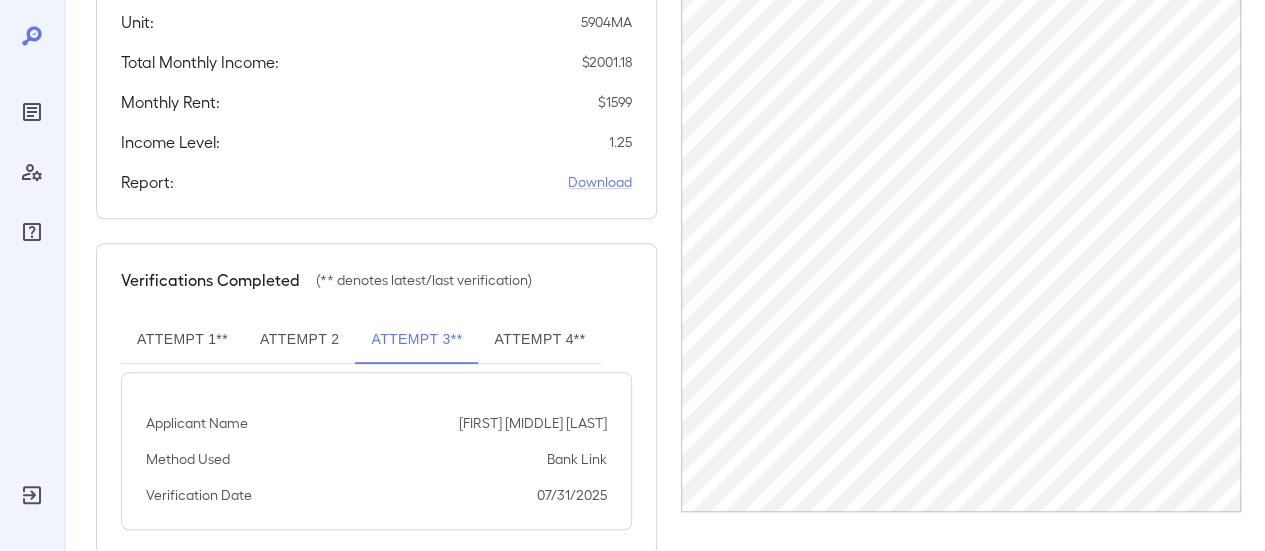 click on "Attempt 2" at bounding box center [299, 340] 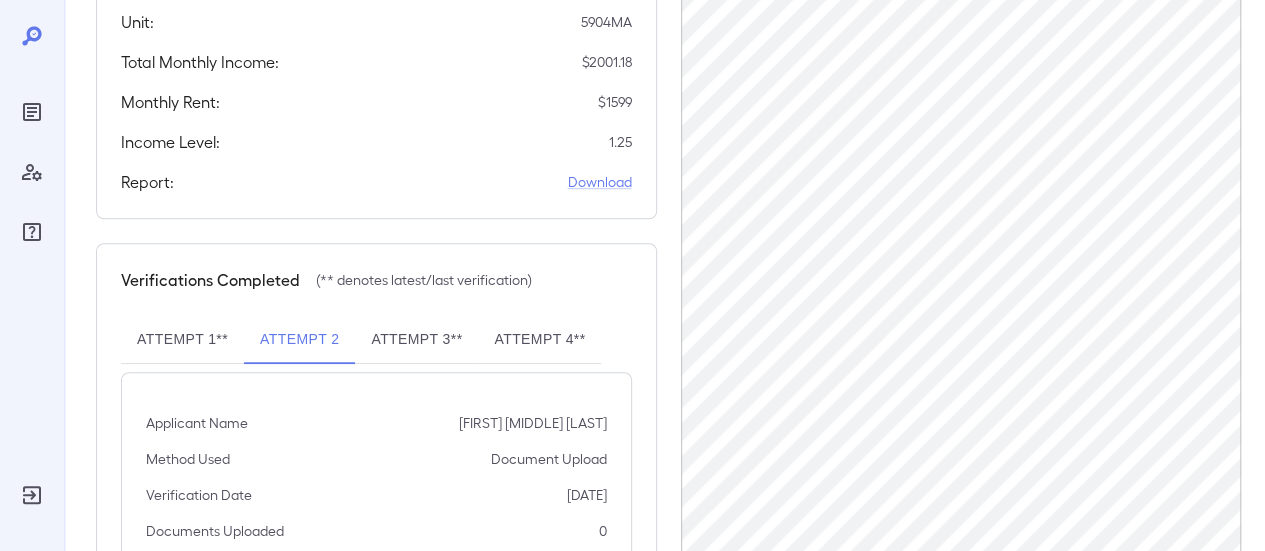 click on "Download" at bounding box center [600, 182] 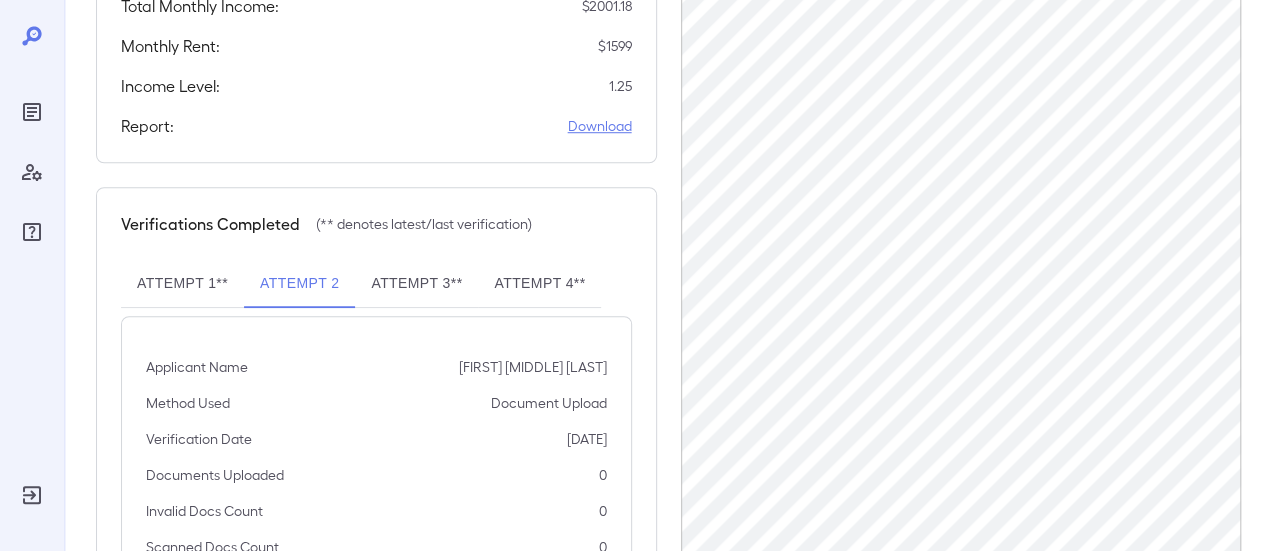 scroll, scrollTop: 723, scrollLeft: 0, axis: vertical 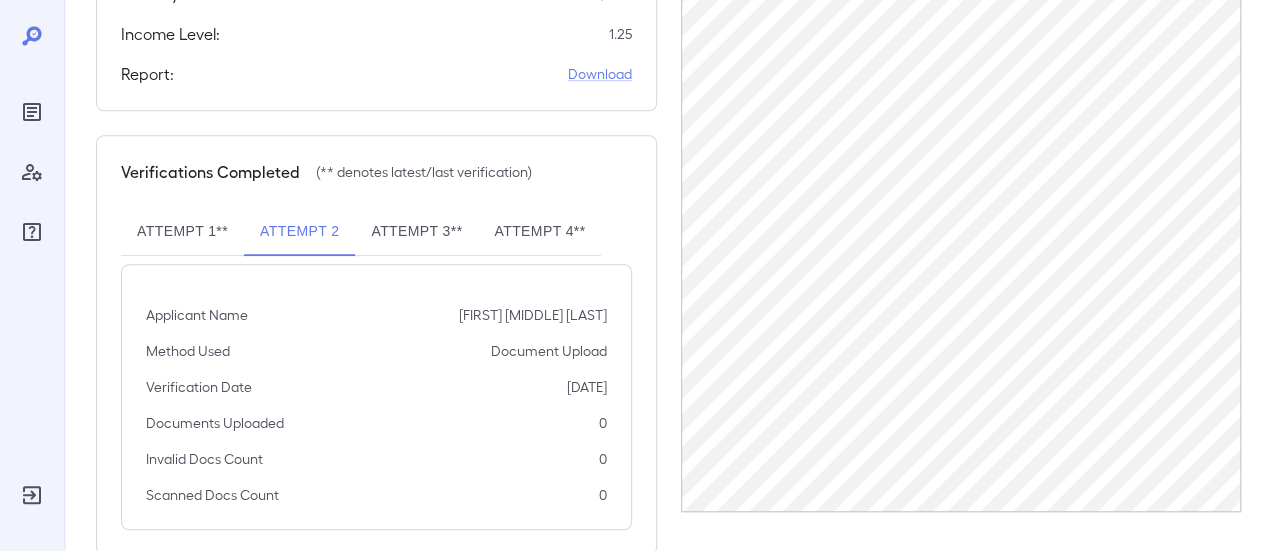 click on "Attempt 3**" at bounding box center [416, 232] 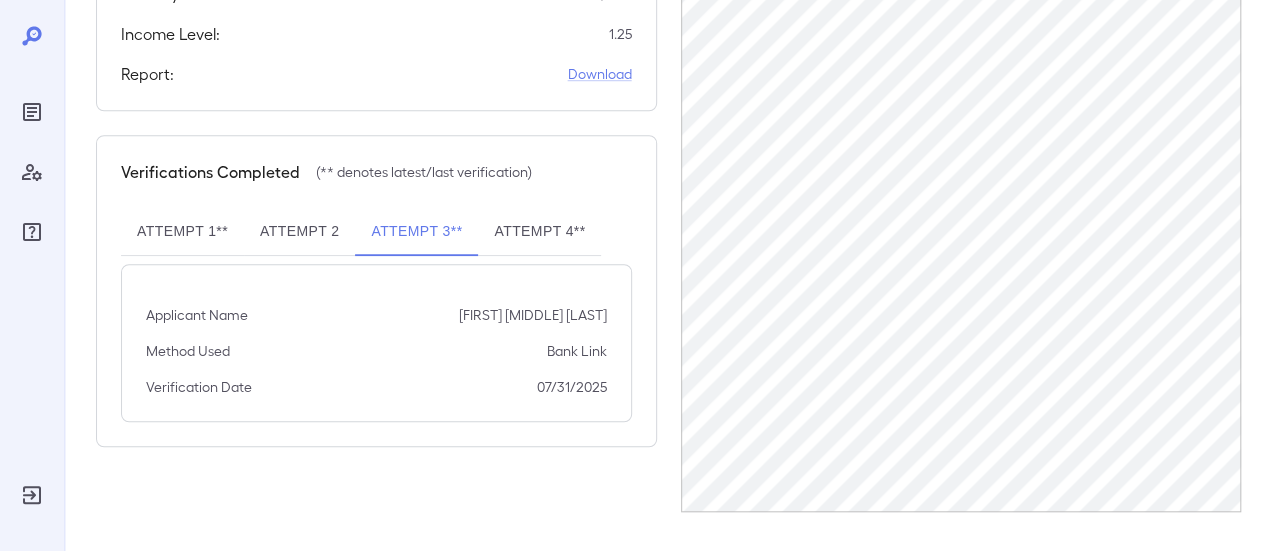 scroll, scrollTop: 615, scrollLeft: 0, axis: vertical 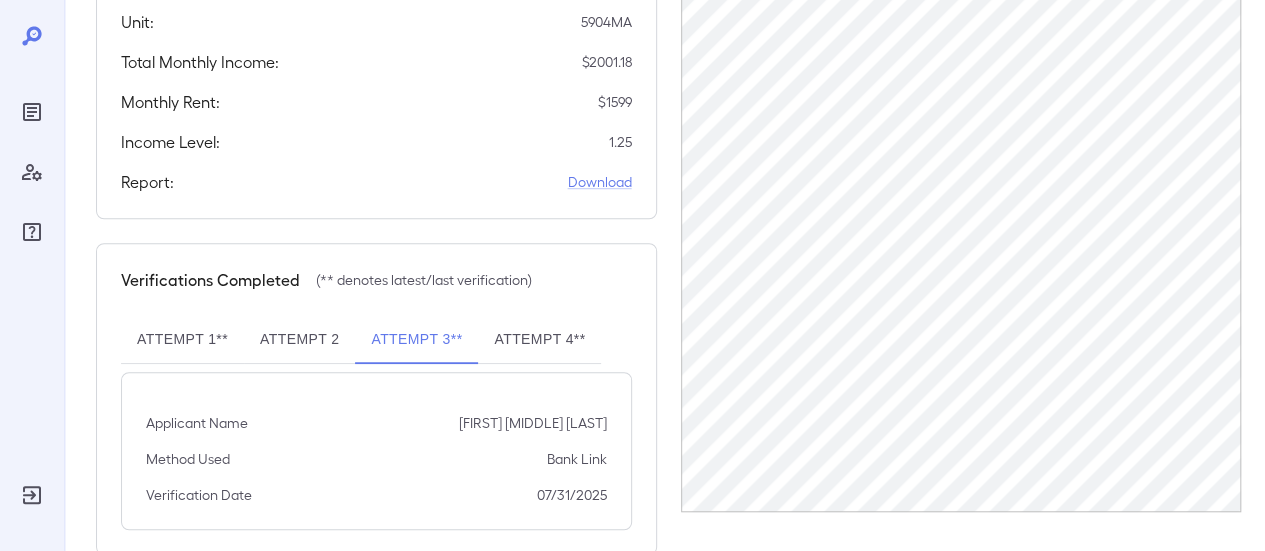 click on "Attempt 4**" at bounding box center [539, 340] 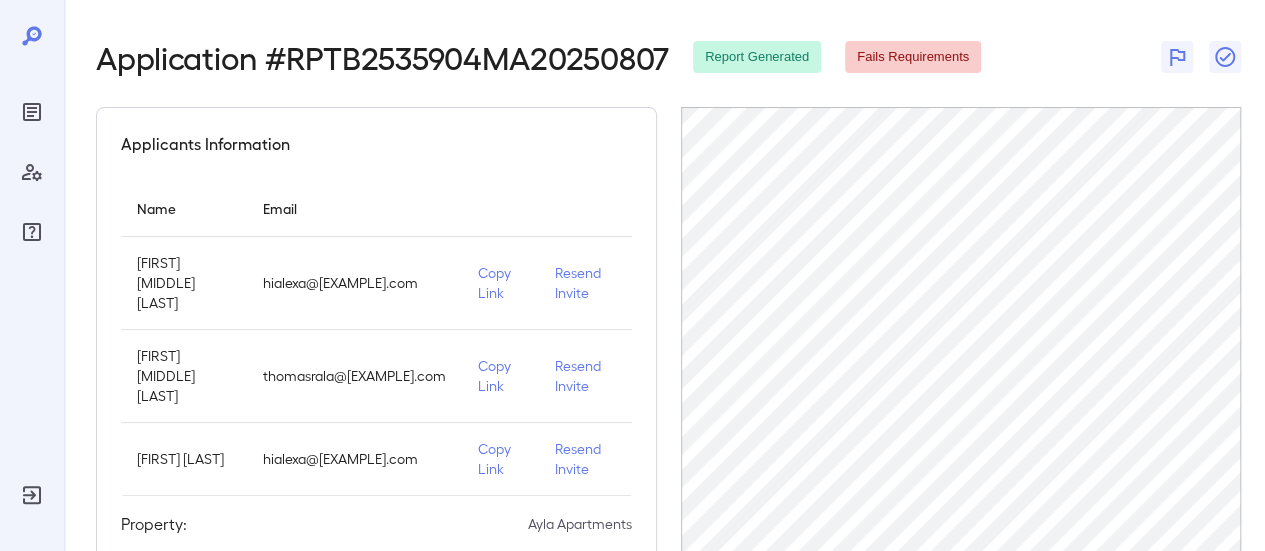 scroll, scrollTop: 78, scrollLeft: 0, axis: vertical 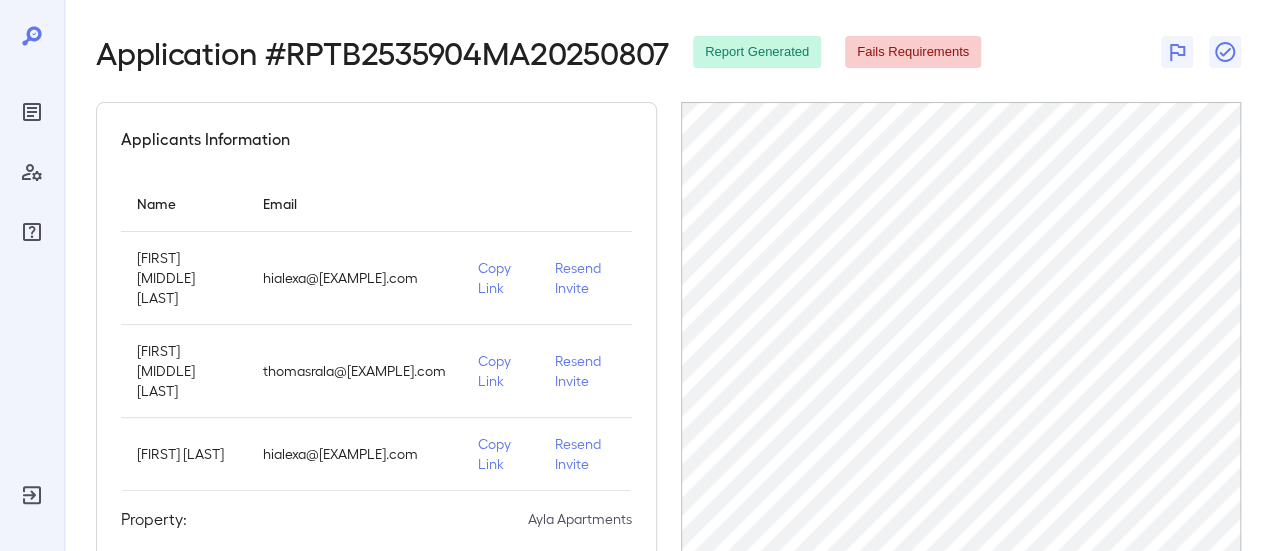 click on "Resend Invite" at bounding box center (585, 278) 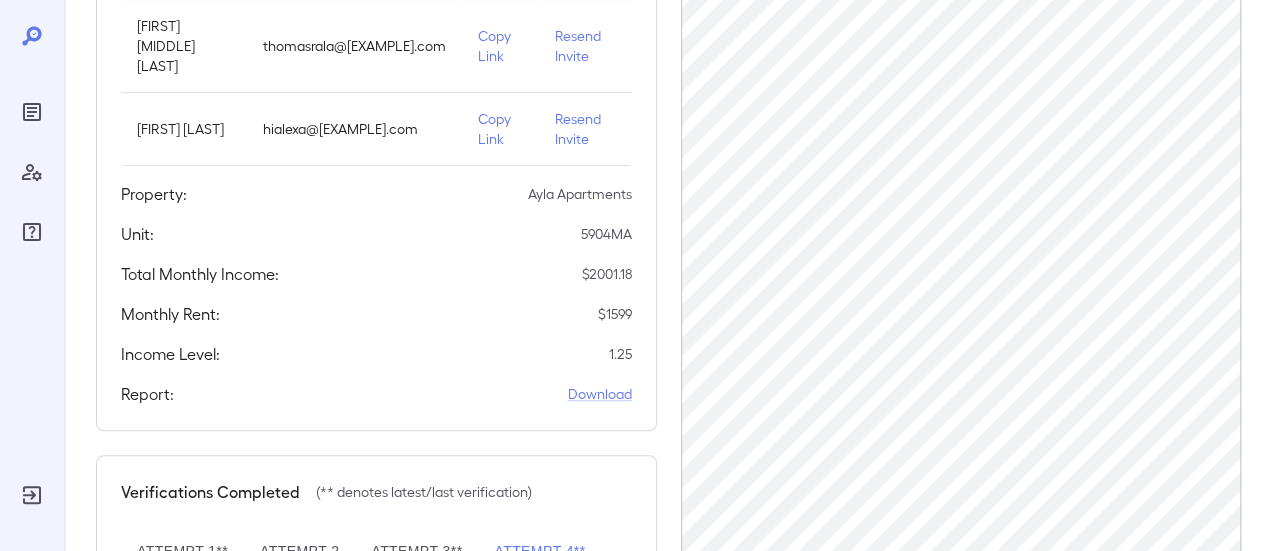 scroll, scrollTop: 472, scrollLeft: 0, axis: vertical 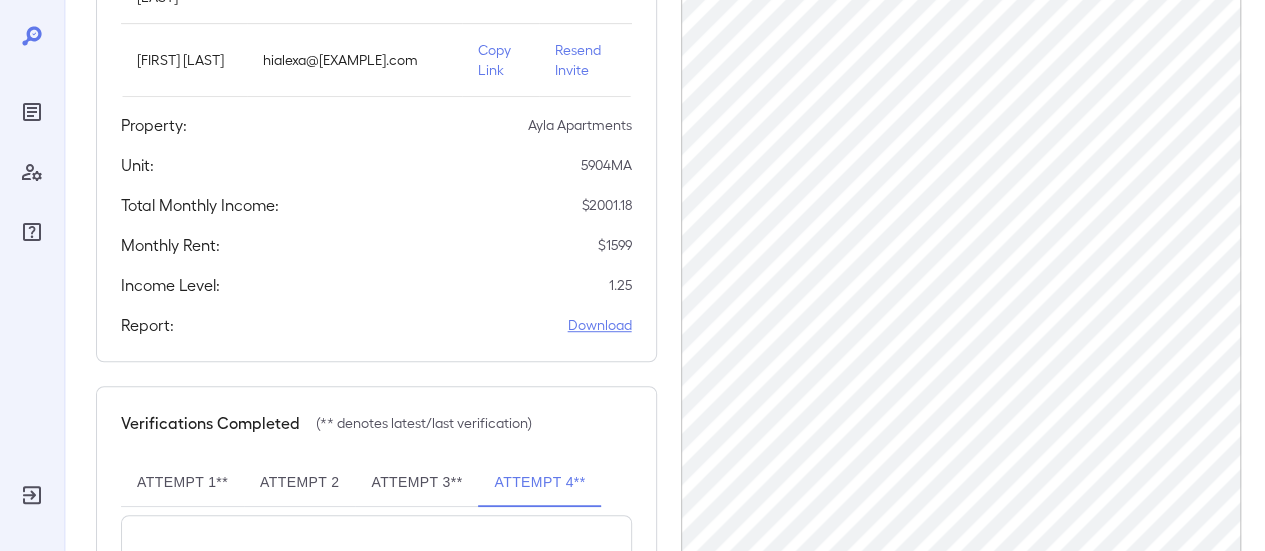 click on "Download" at bounding box center [600, 325] 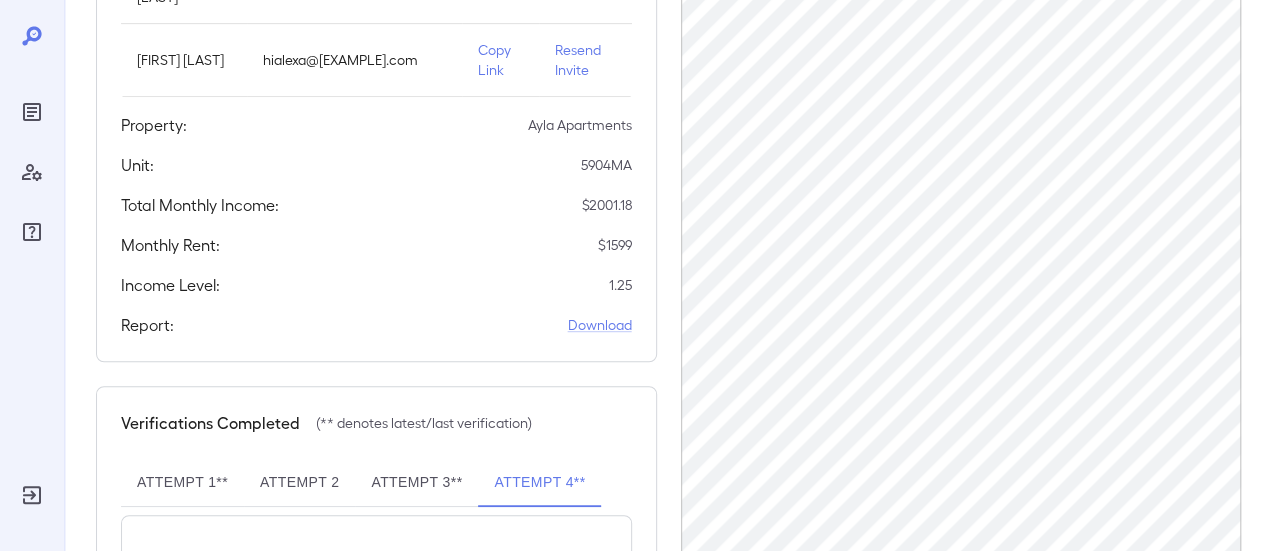 click 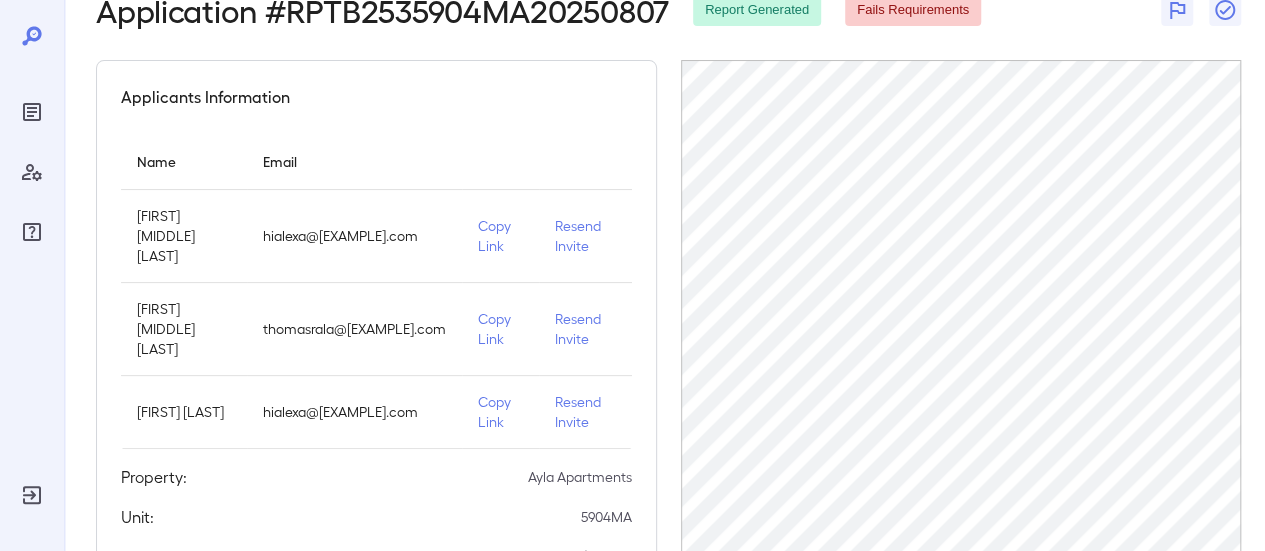 scroll, scrollTop: 0, scrollLeft: 0, axis: both 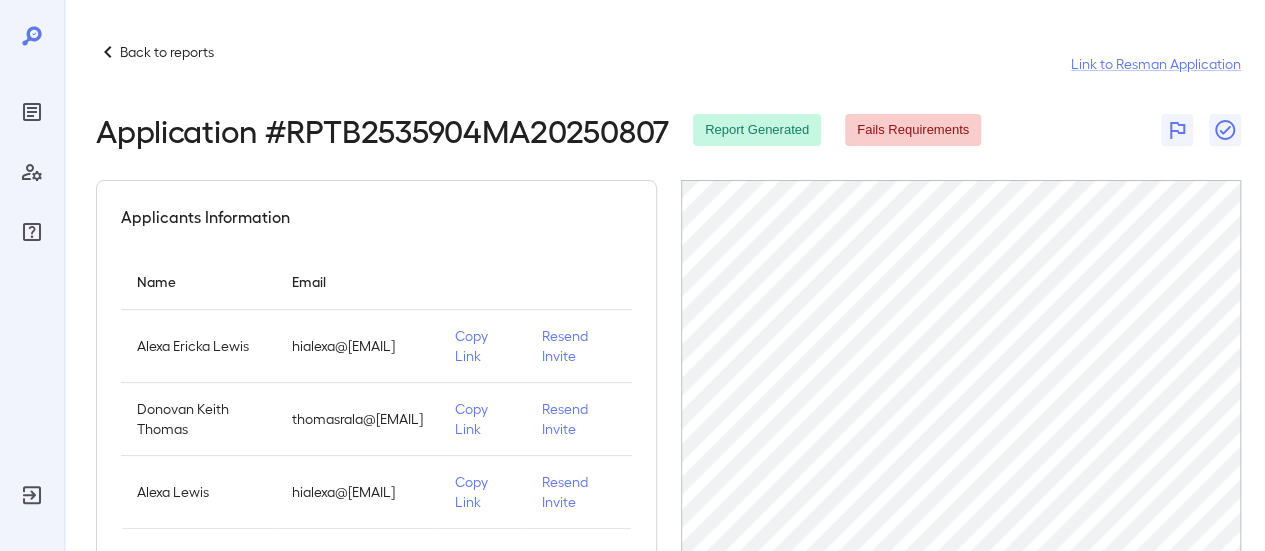 click 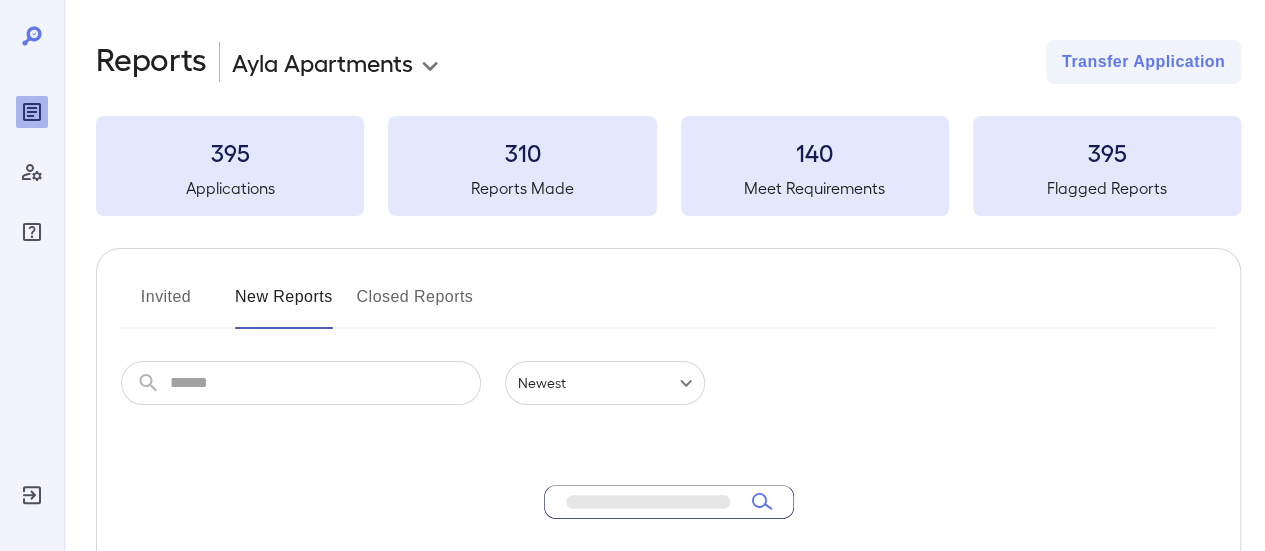 click at bounding box center (325, 383) 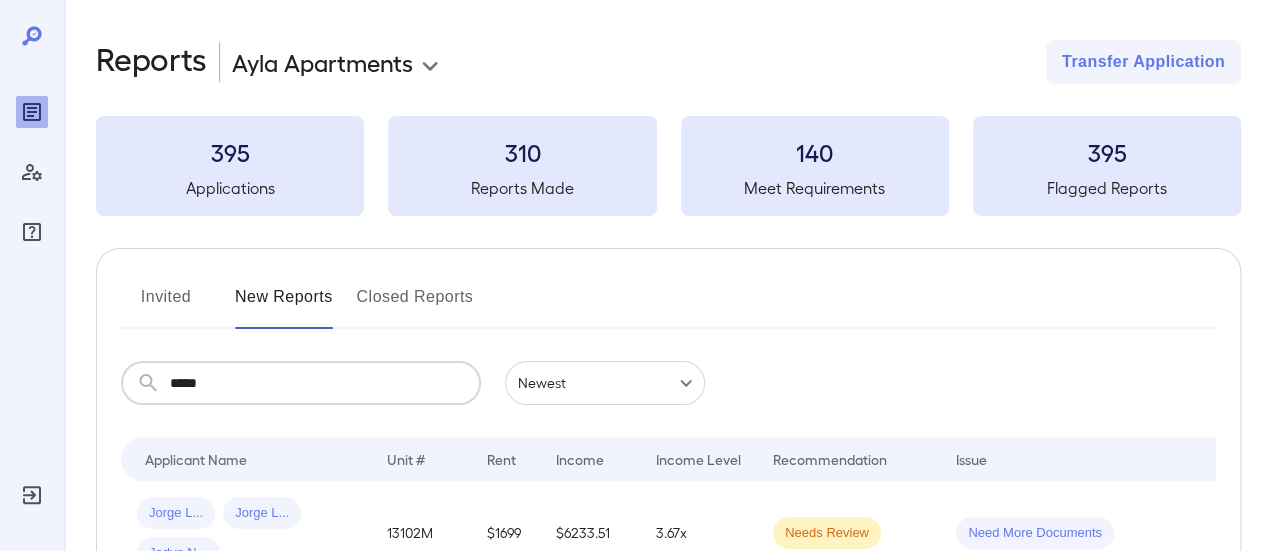 type on "******" 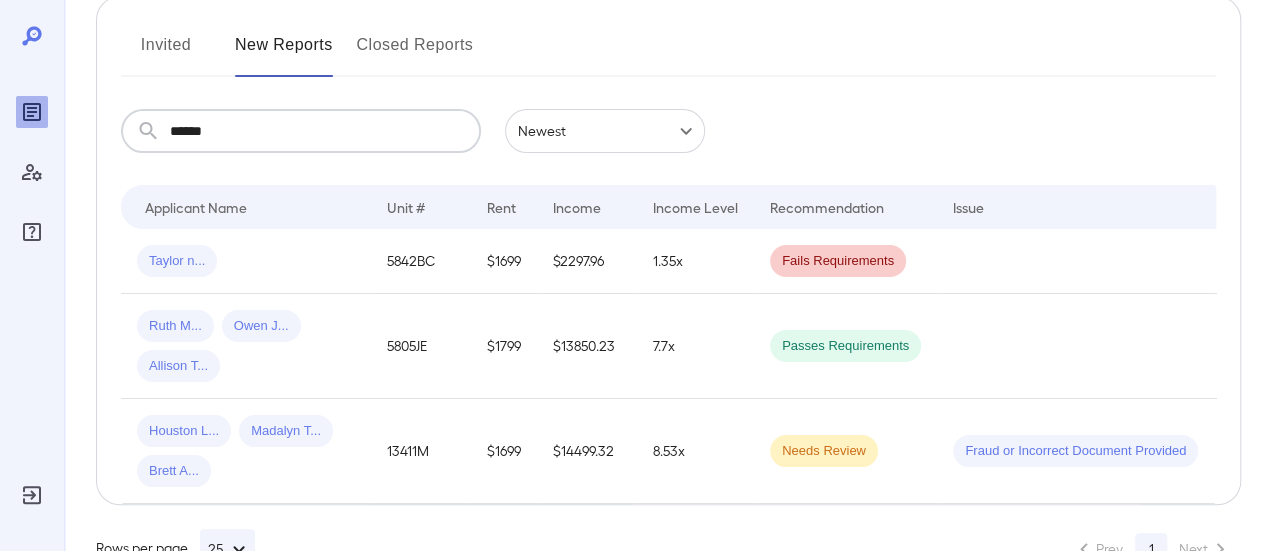 scroll, scrollTop: 251, scrollLeft: 0, axis: vertical 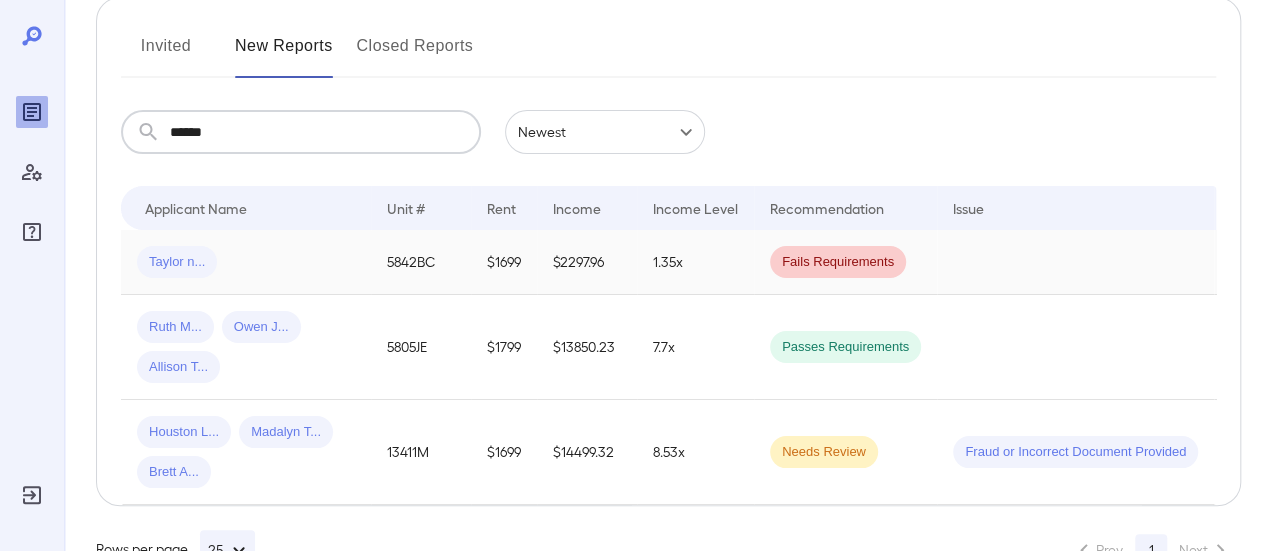 click on "[FIRST] [LAST]" at bounding box center (246, 262) 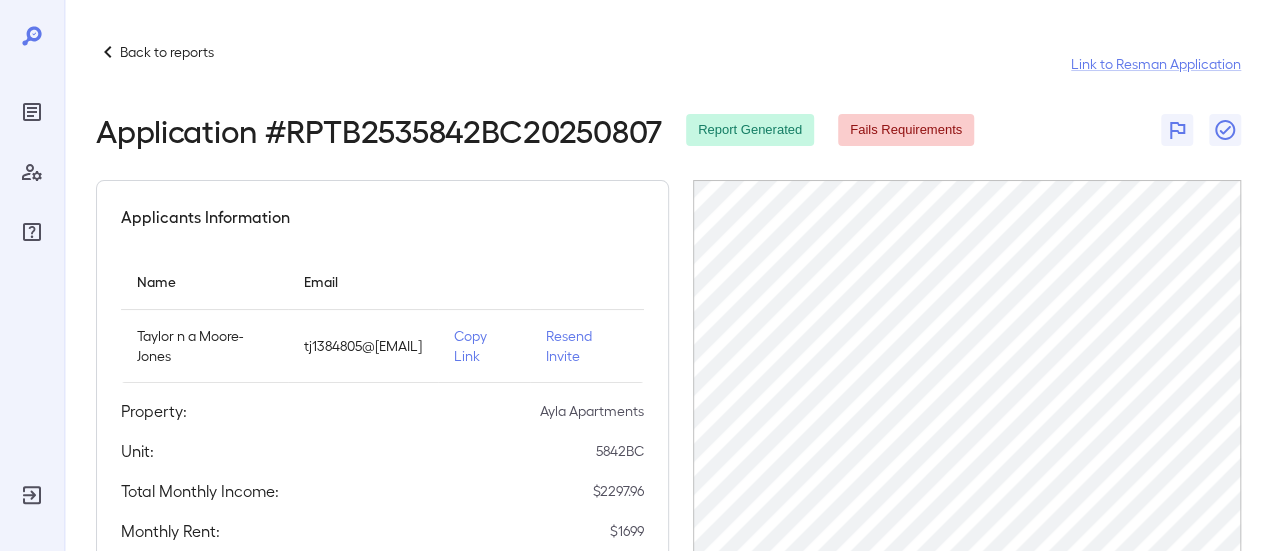 scroll, scrollTop: 0, scrollLeft: 57, axis: horizontal 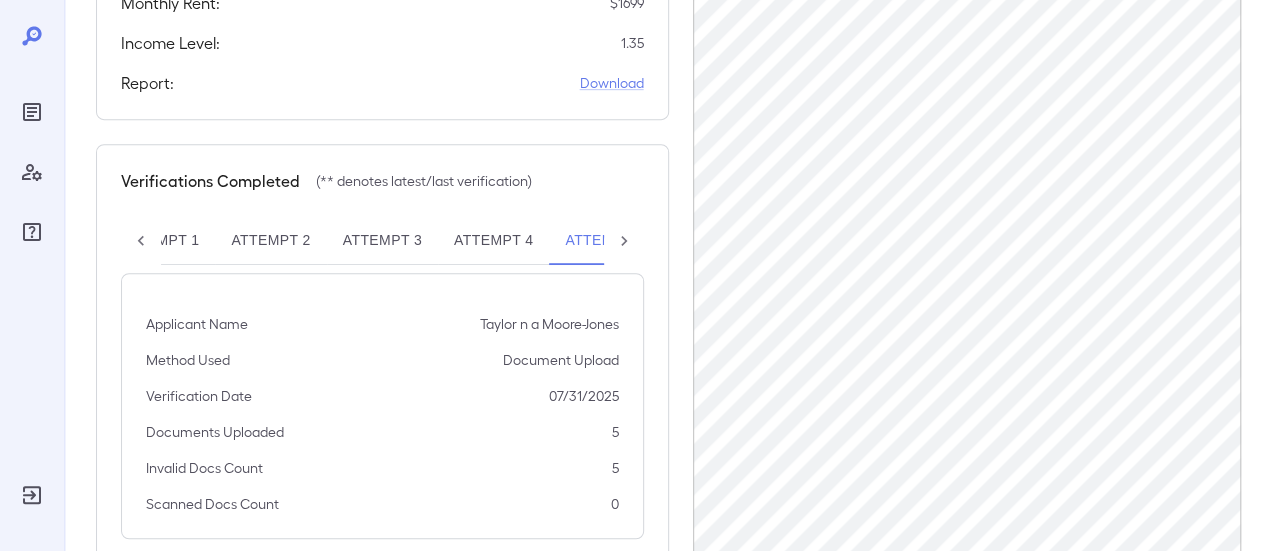 click on "Attempt 1" at bounding box center [159, 241] 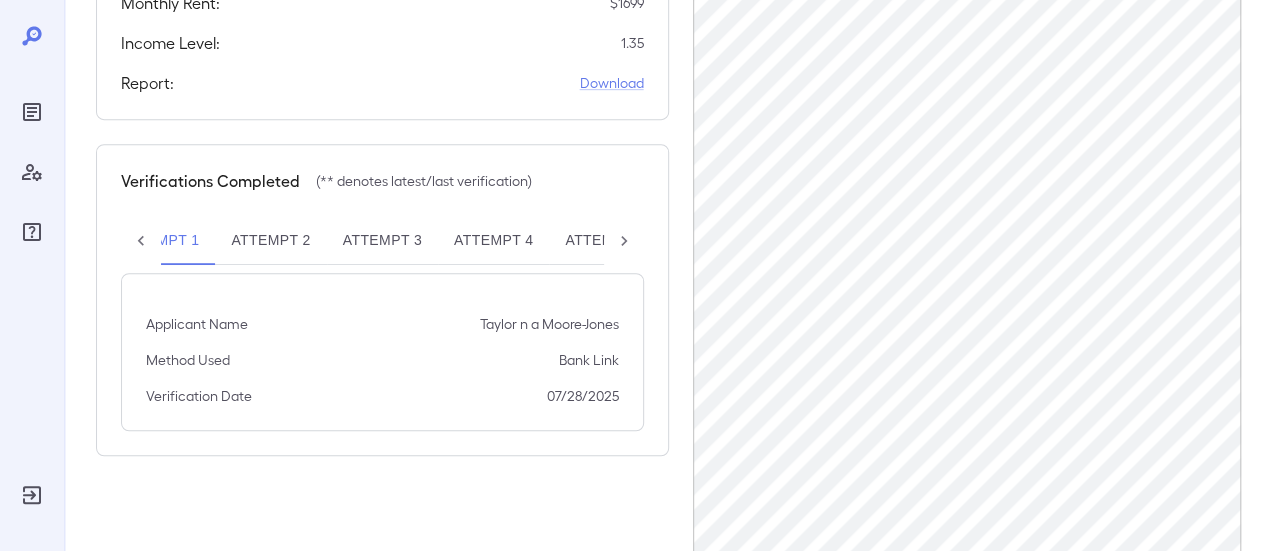 scroll, scrollTop: 470, scrollLeft: 0, axis: vertical 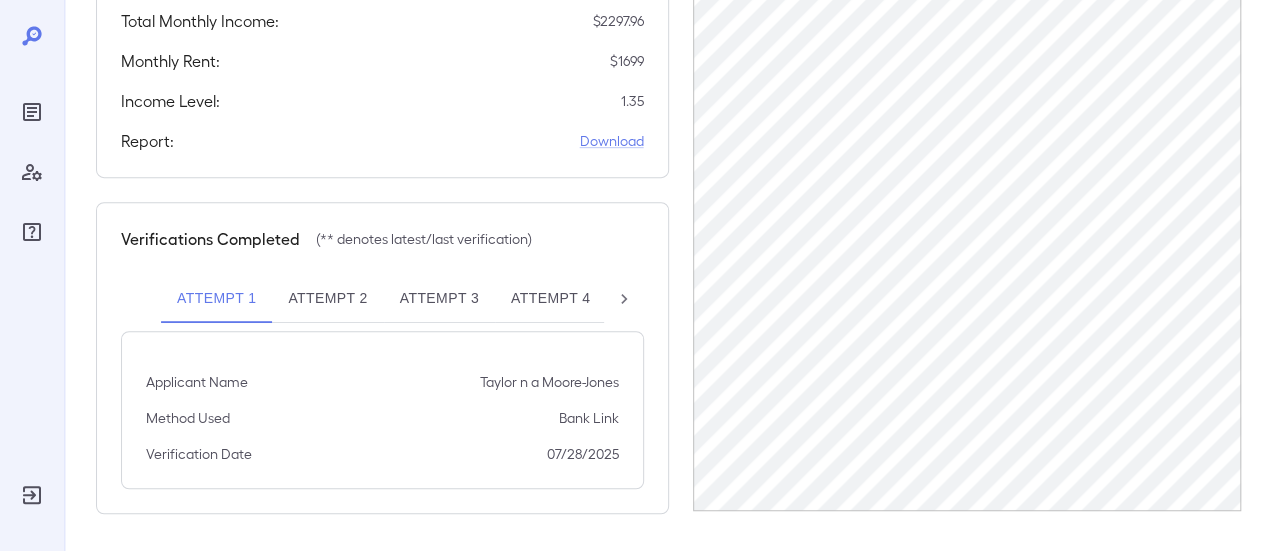 click on "Attempt 2" at bounding box center [327, 299] 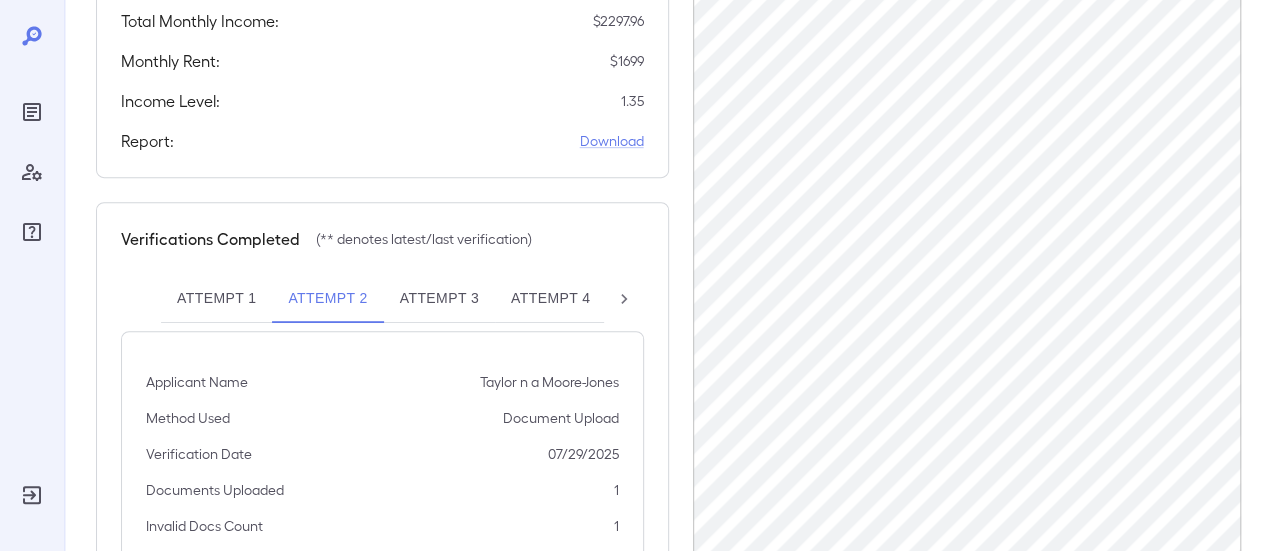 click on "Attempt 3" at bounding box center (439, 299) 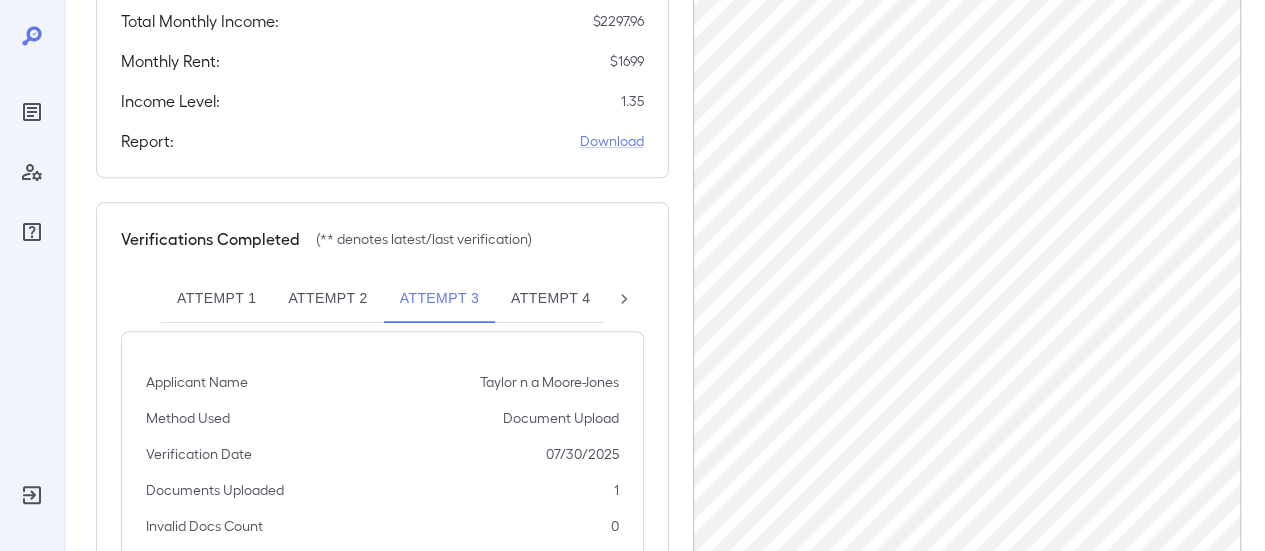 click on "Attempt 4" at bounding box center [550, 299] 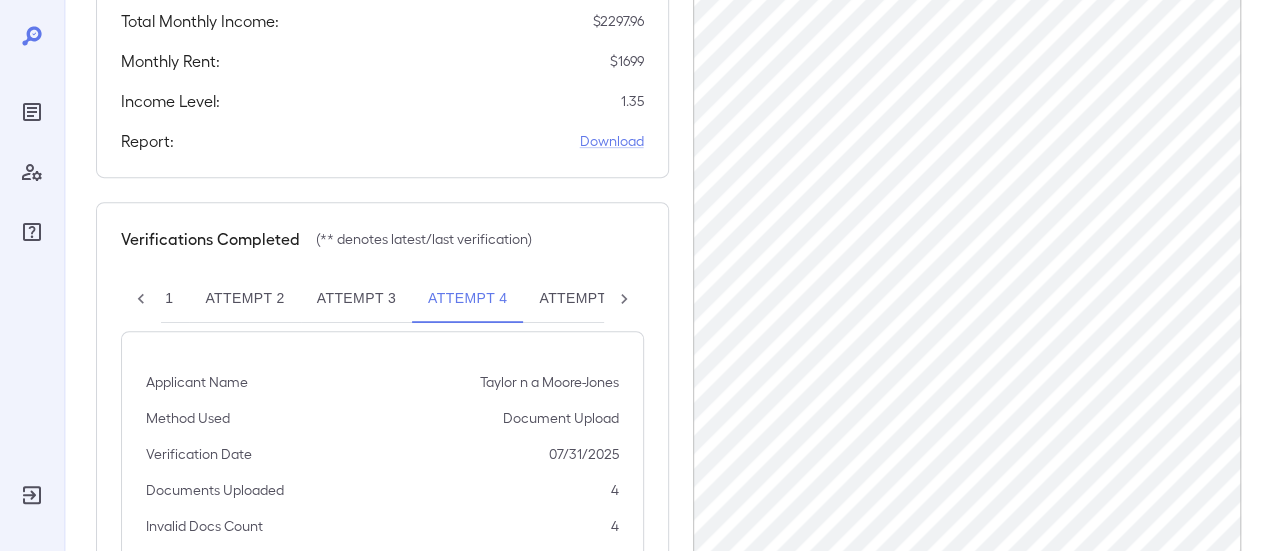 scroll, scrollTop: 0, scrollLeft: 124, axis: horizontal 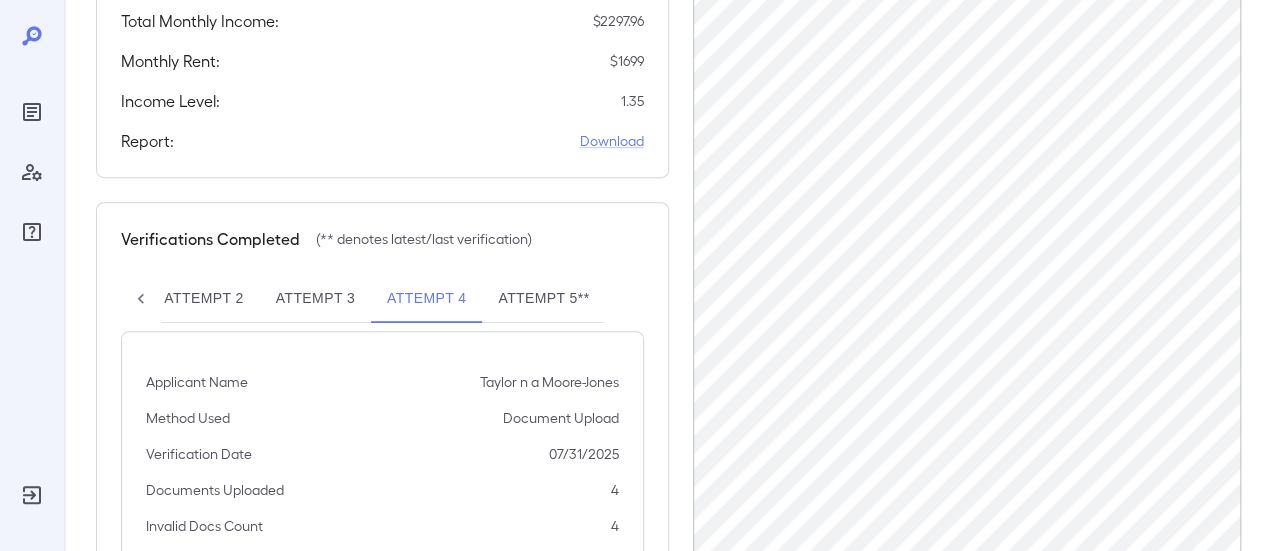 click on "Attempt 5**" at bounding box center [543, 299] 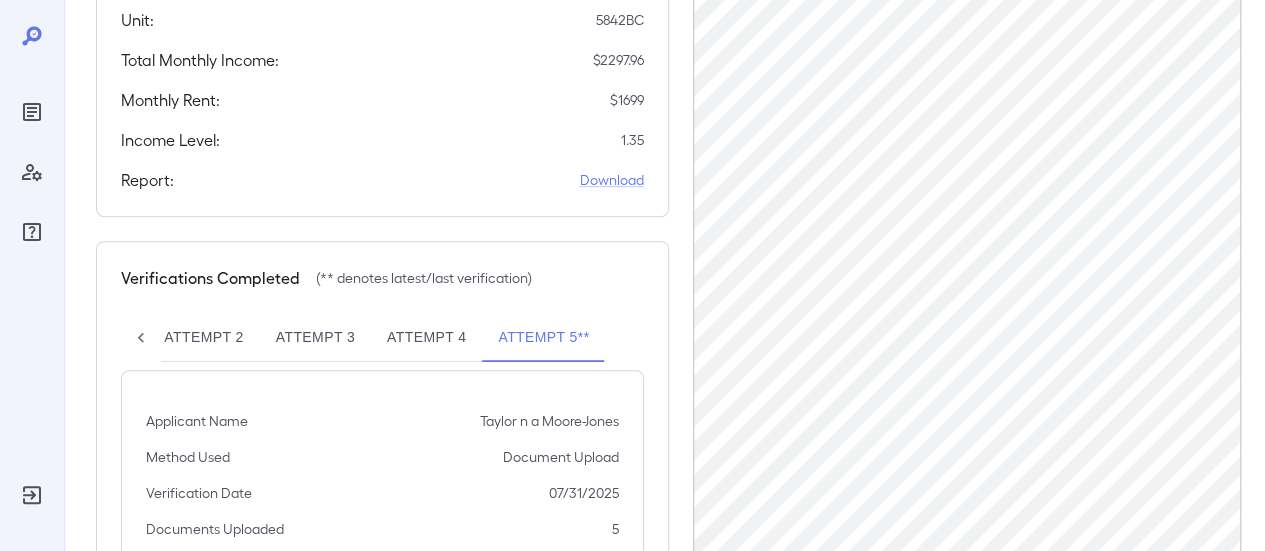 scroll, scrollTop: 349, scrollLeft: 0, axis: vertical 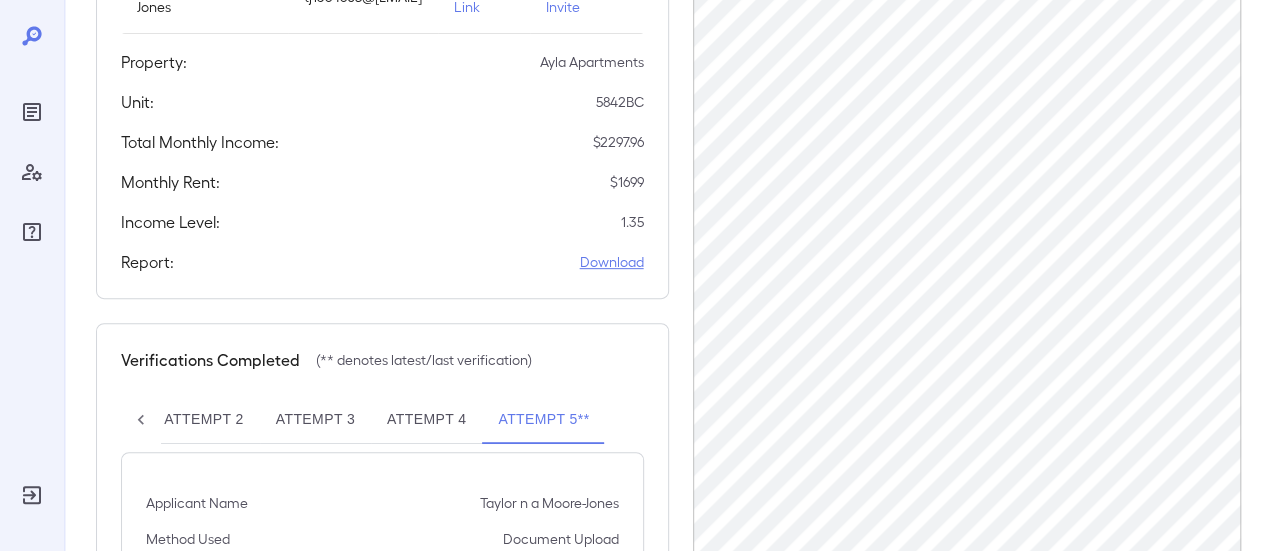 click on "Download" at bounding box center [612, 262] 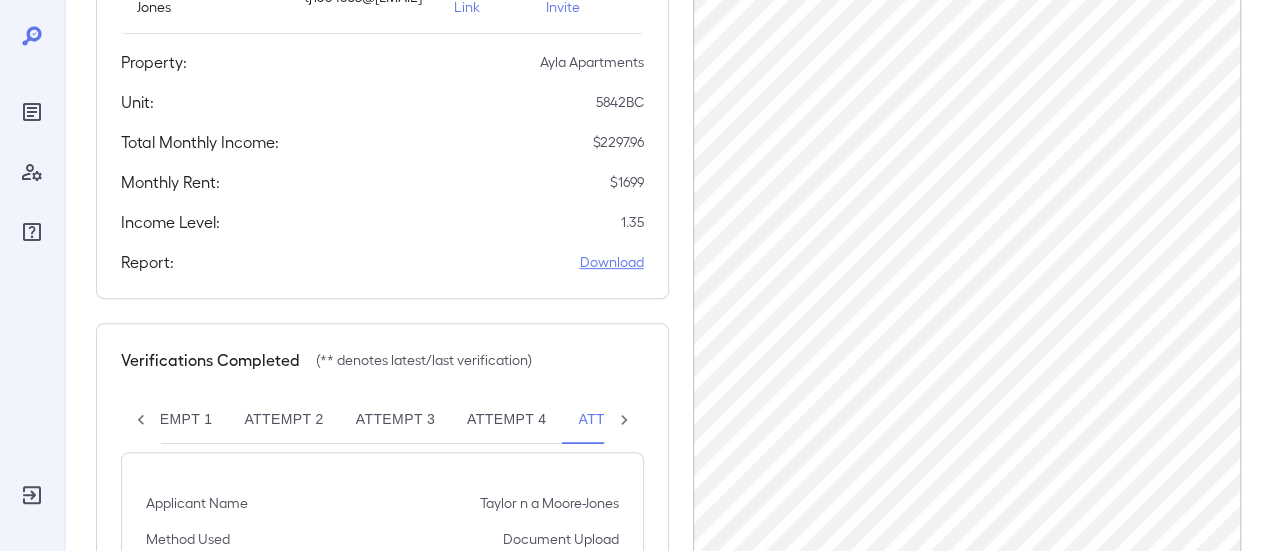 scroll, scrollTop: 0, scrollLeft: 0, axis: both 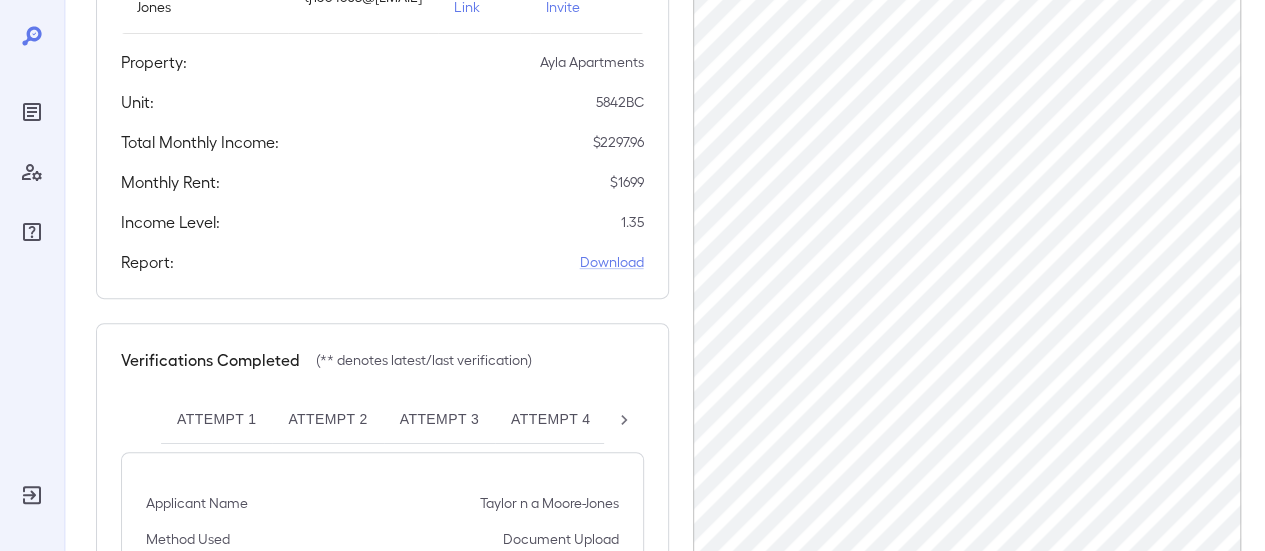 click on "Attempt 1" at bounding box center [216, 420] 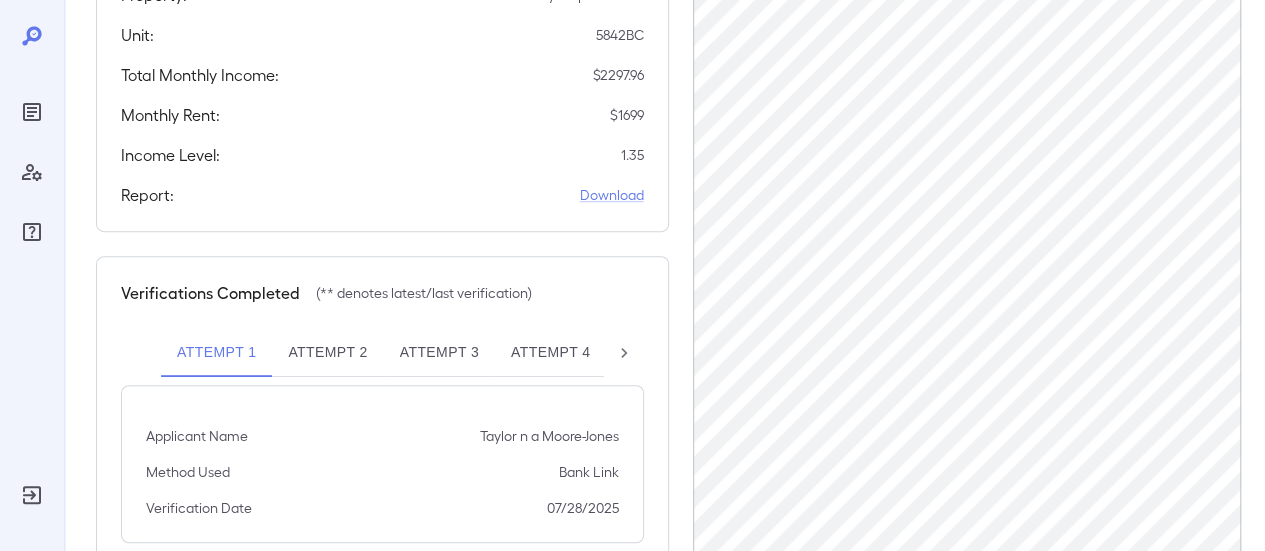 scroll, scrollTop: 423, scrollLeft: 0, axis: vertical 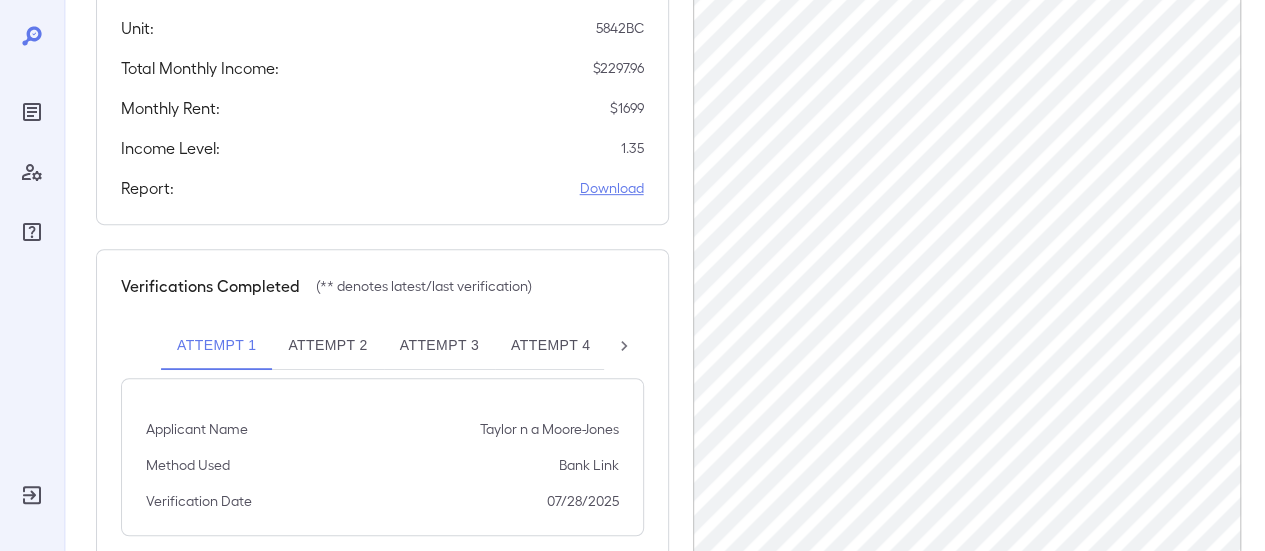 click on "Download" at bounding box center (612, 188) 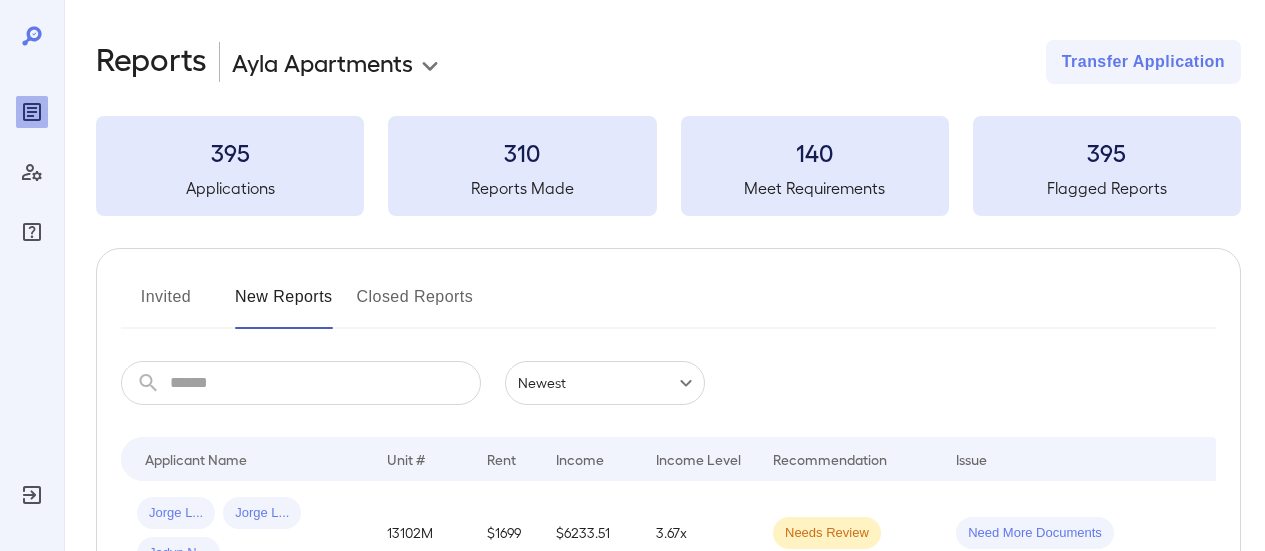 scroll, scrollTop: 0, scrollLeft: 0, axis: both 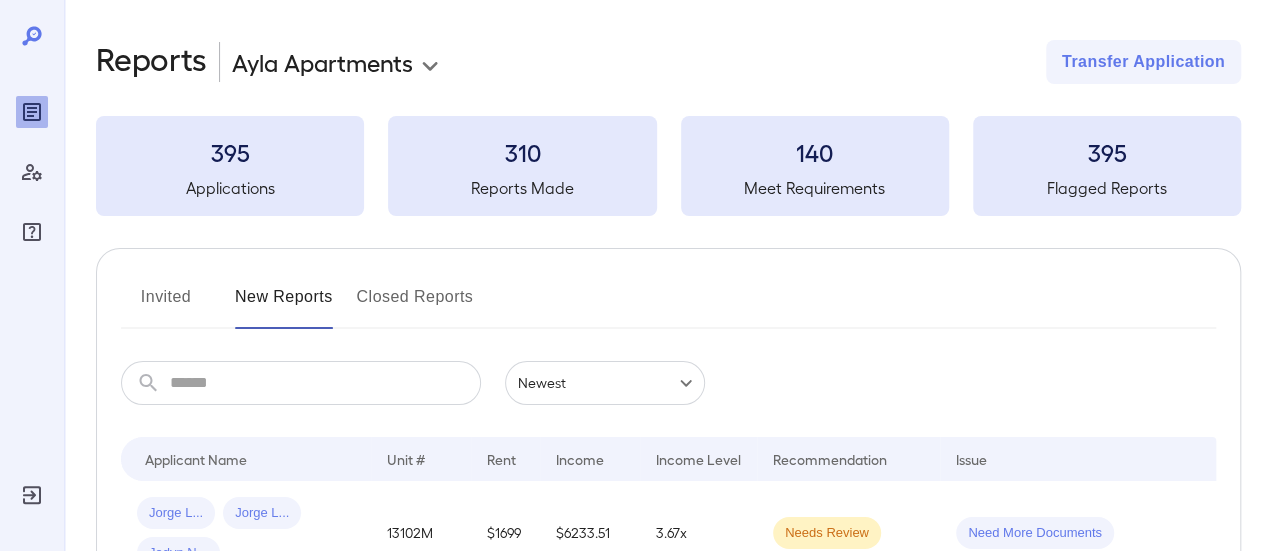 click at bounding box center (325, 383) 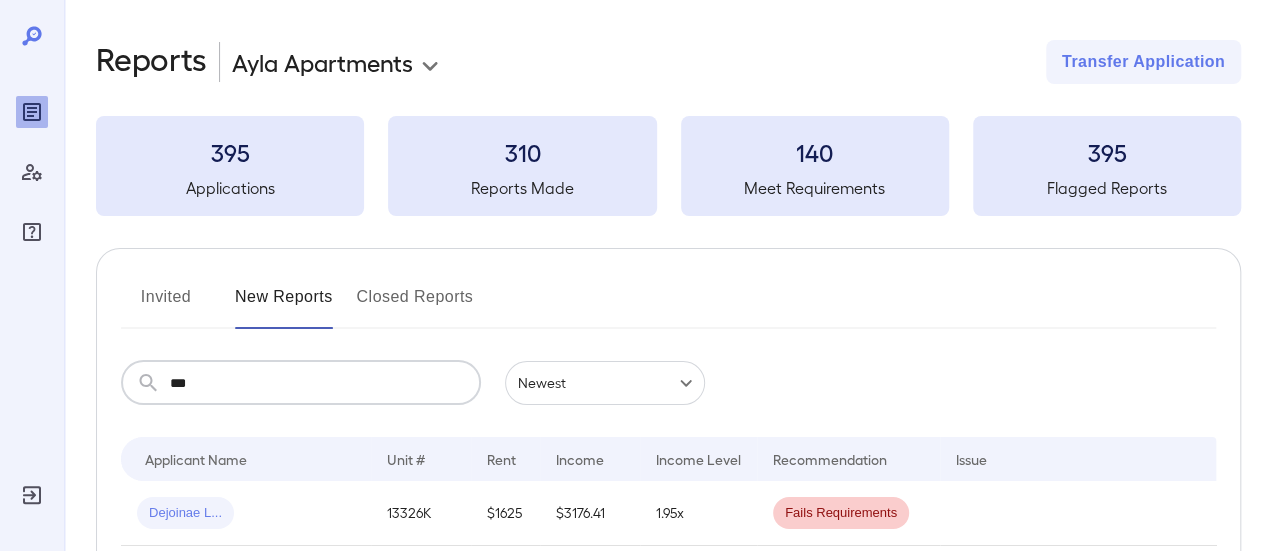 type on "****" 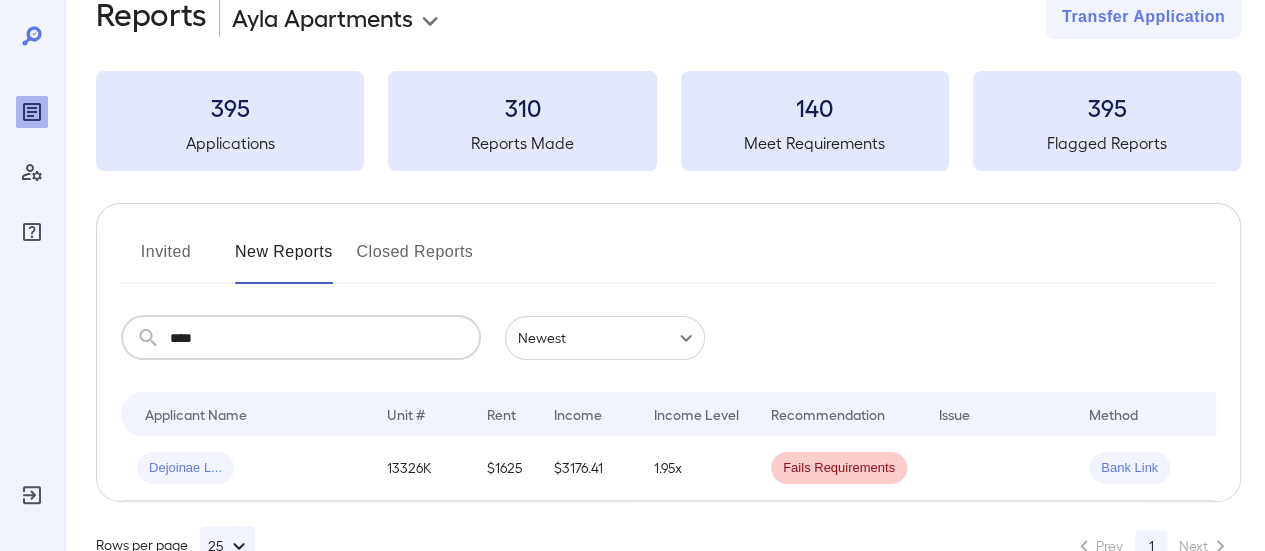 scroll, scrollTop: 114, scrollLeft: 0, axis: vertical 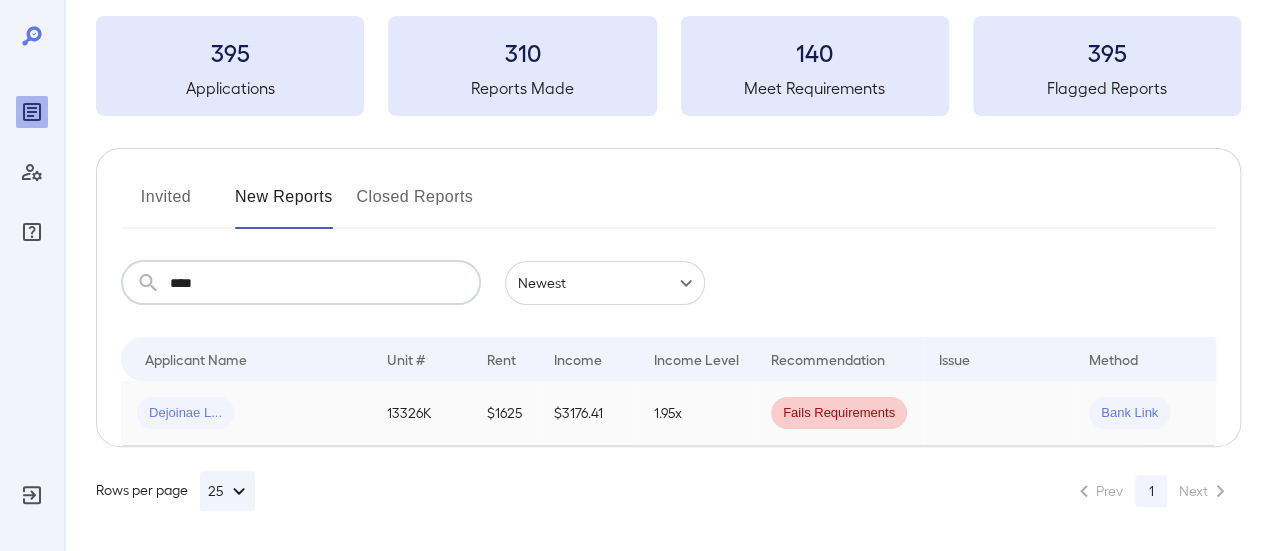 click on "Dejoinae L..." at bounding box center [246, 413] 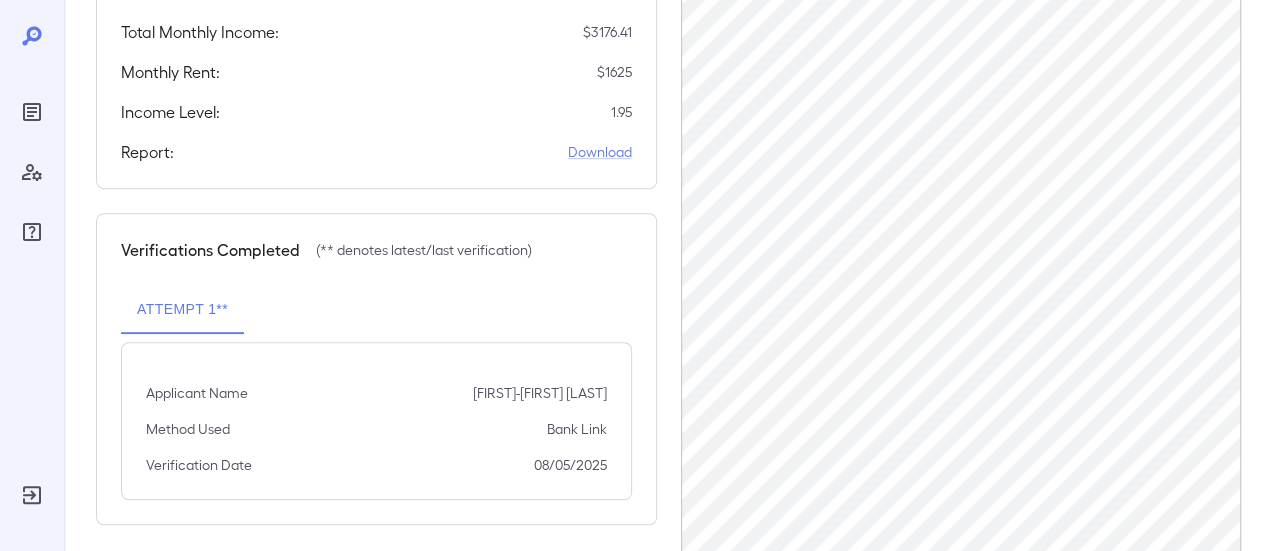 scroll, scrollTop: 490, scrollLeft: 0, axis: vertical 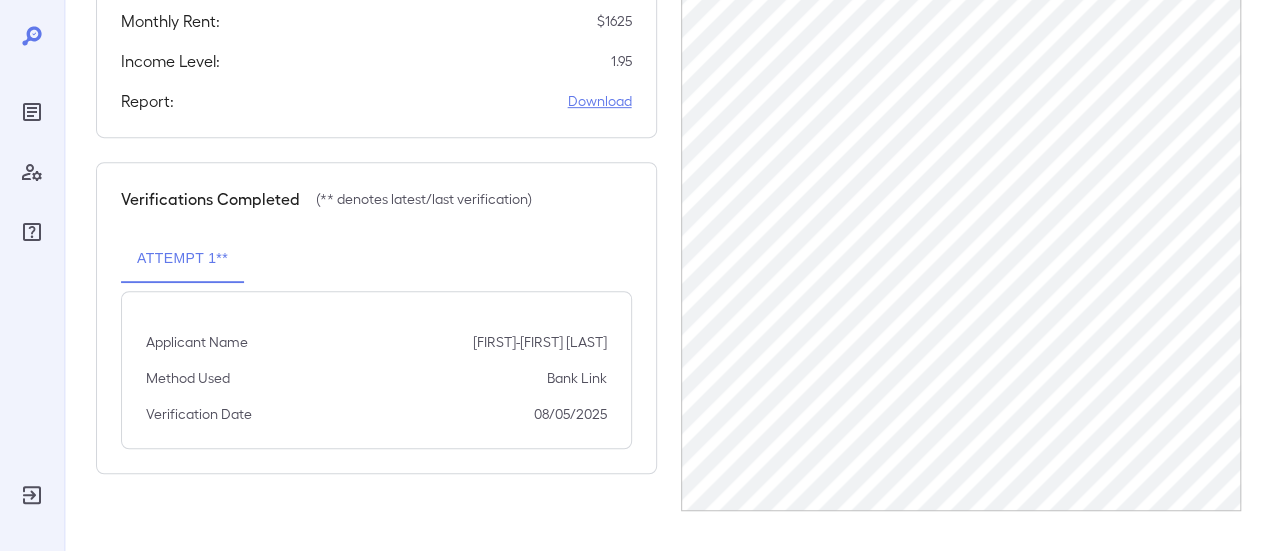 click on "Download" at bounding box center (600, 101) 